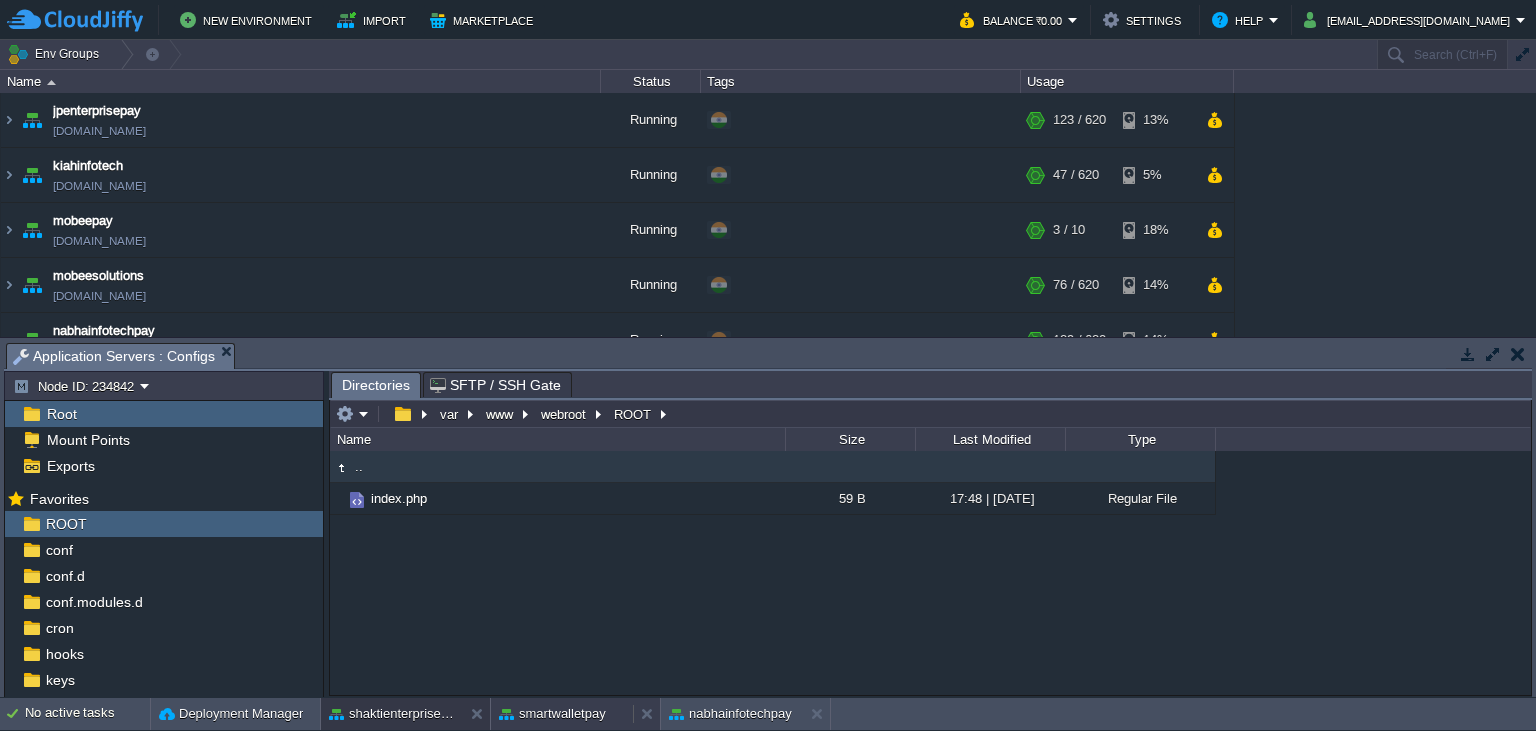 scroll, scrollTop: 0, scrollLeft: 0, axis: both 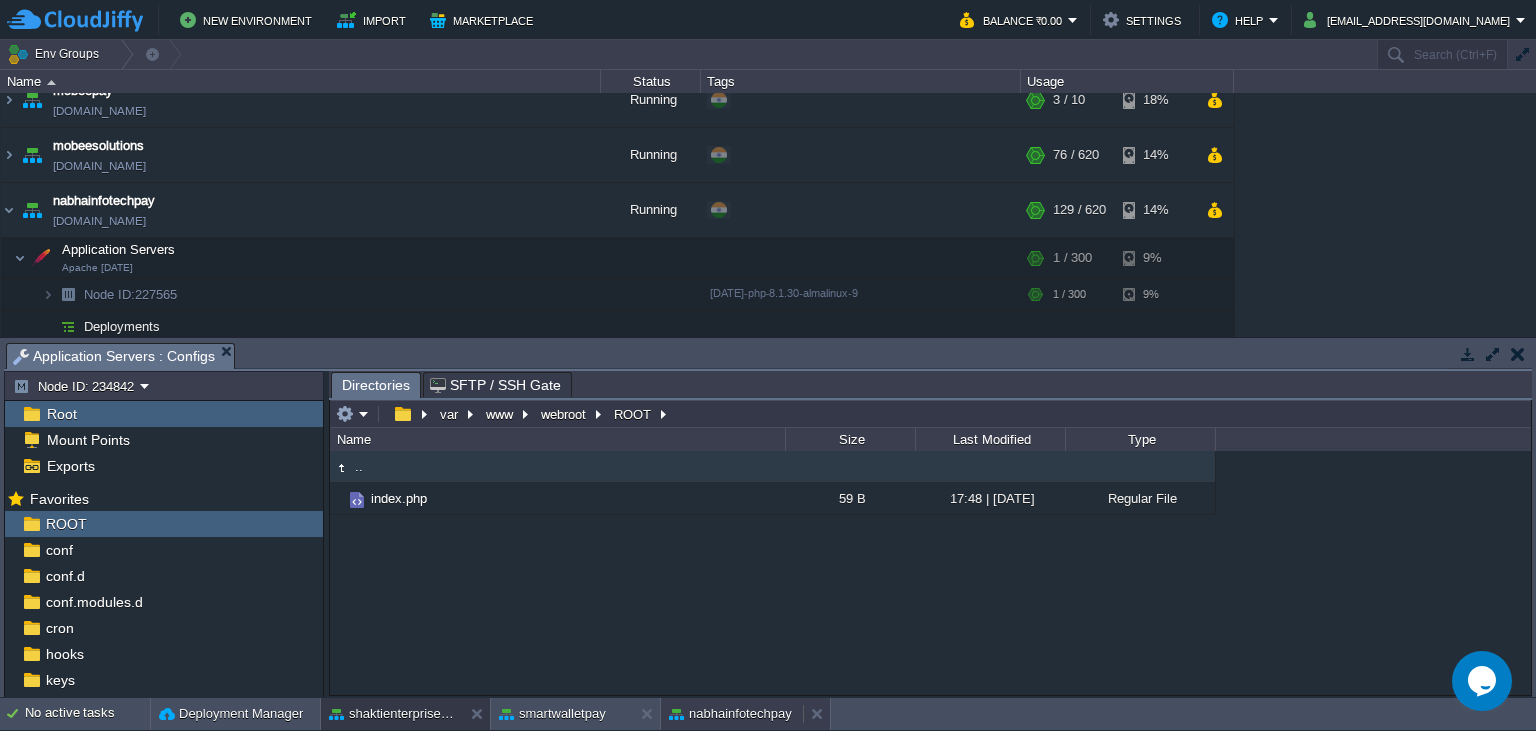 click on "nabhainfotechpay" at bounding box center (730, 714) 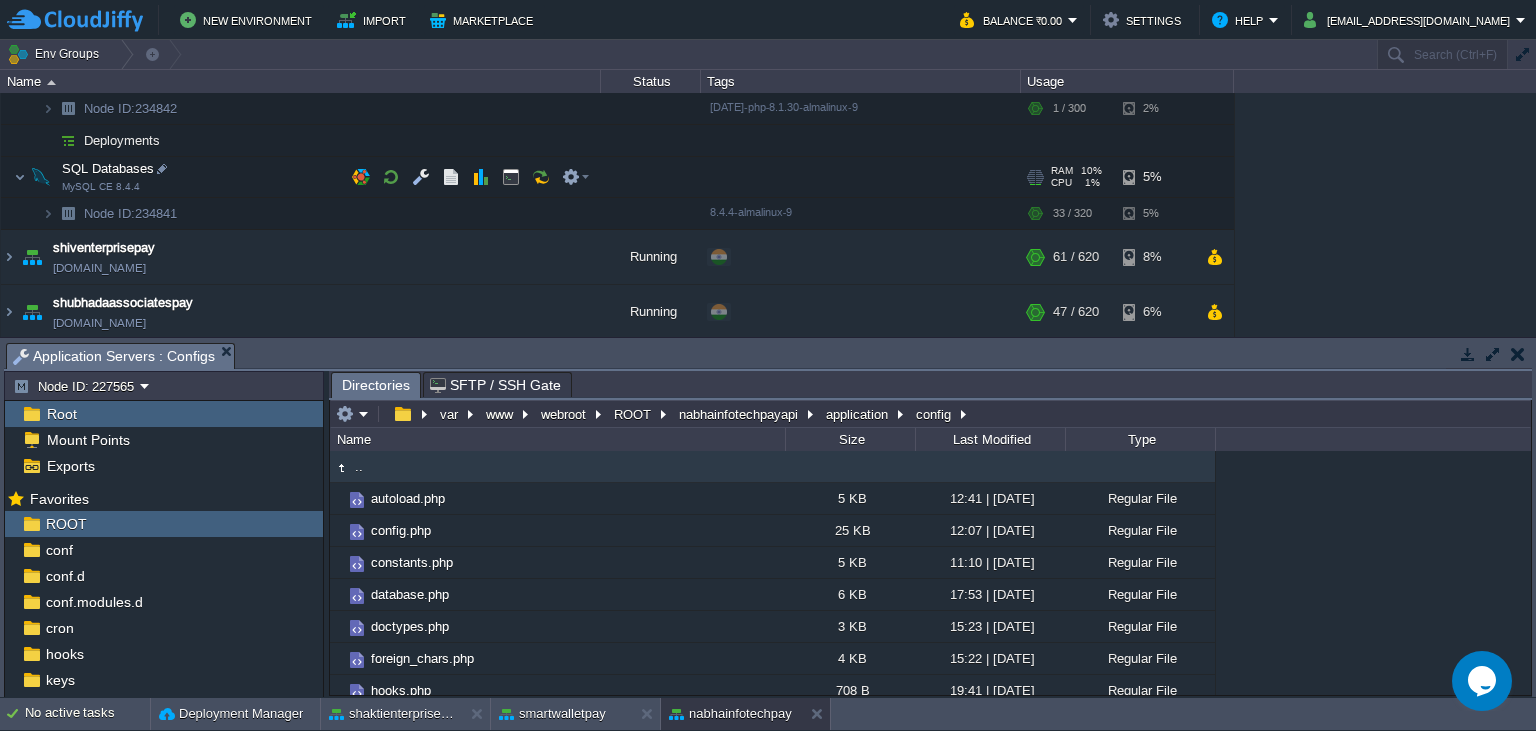 scroll, scrollTop: 912, scrollLeft: 0, axis: vertical 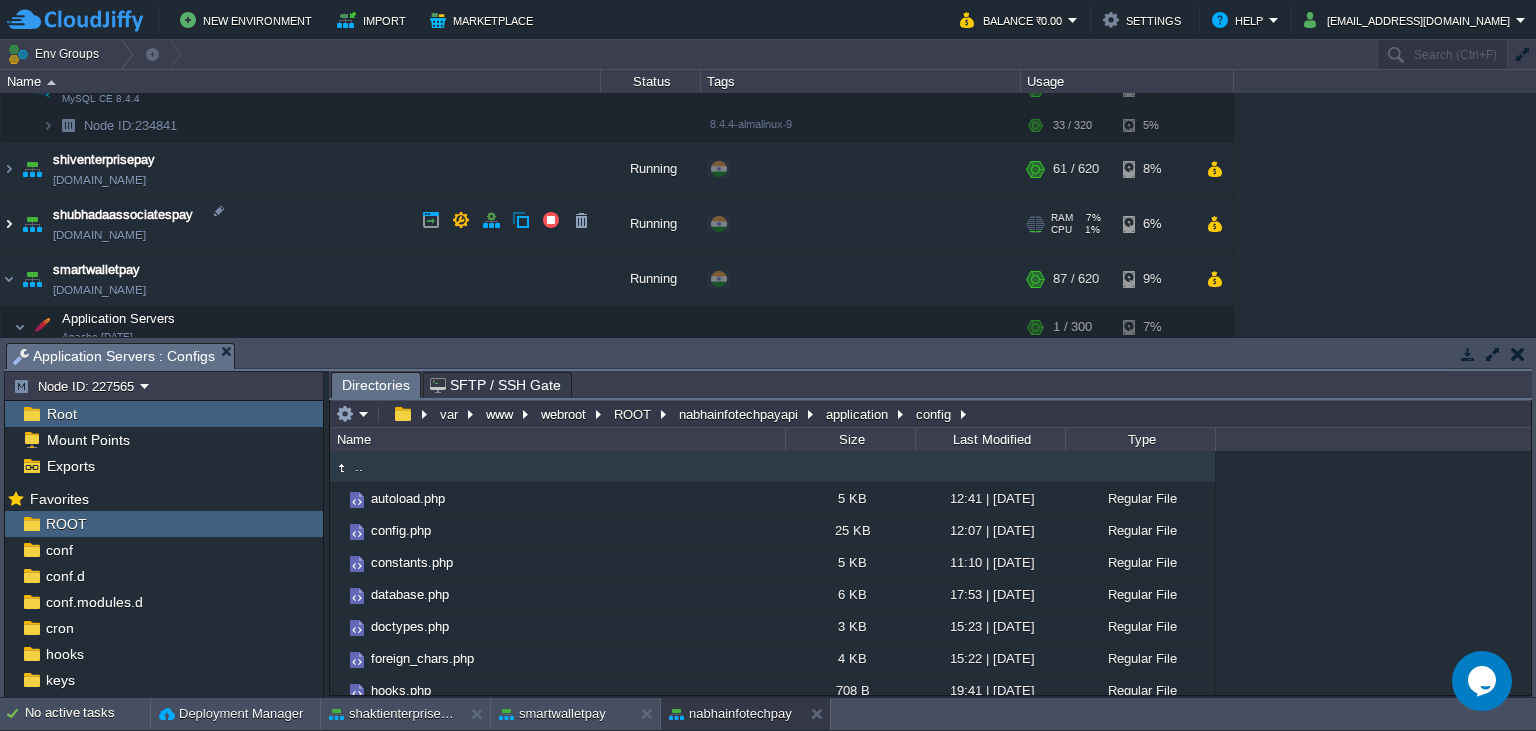 click at bounding box center [9, 224] 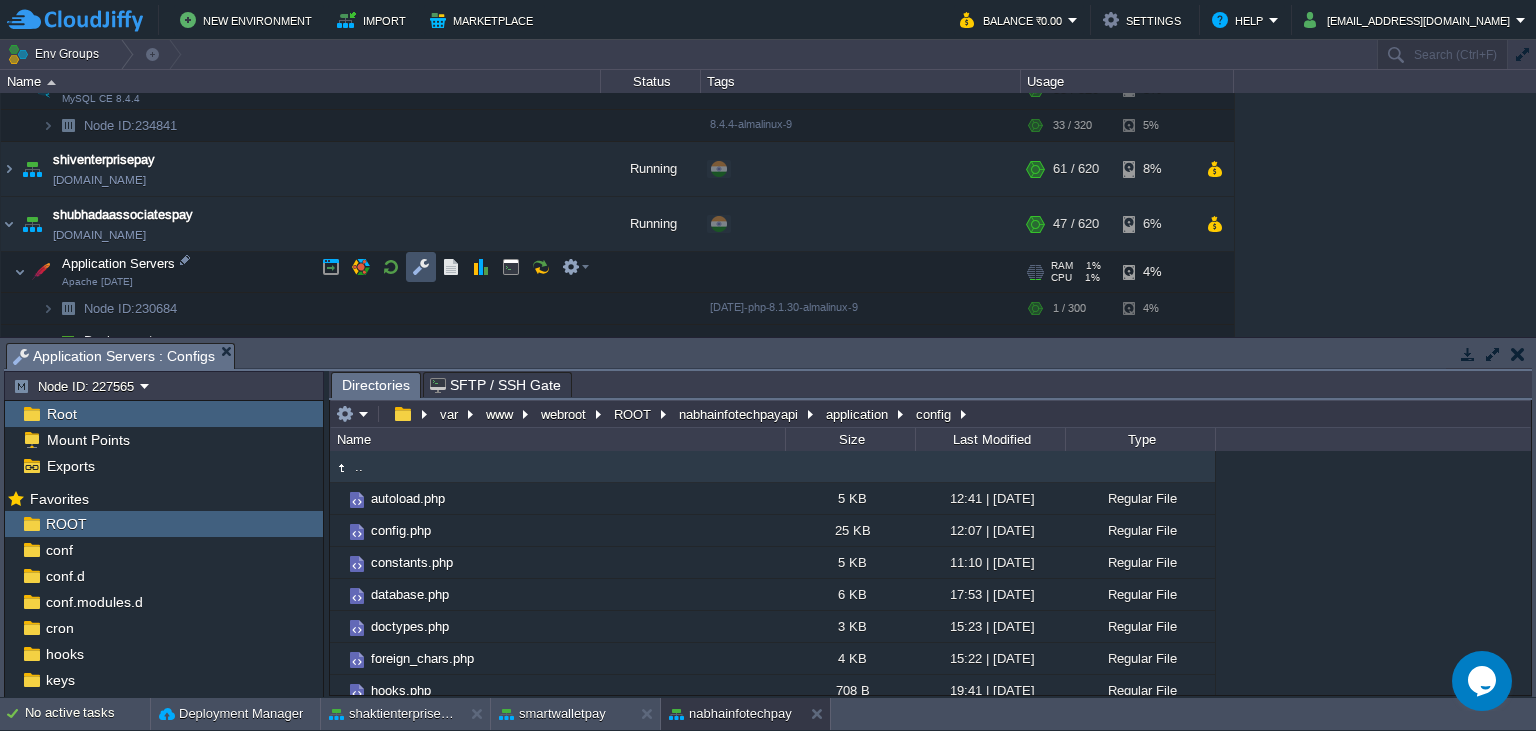 click at bounding box center (421, 267) 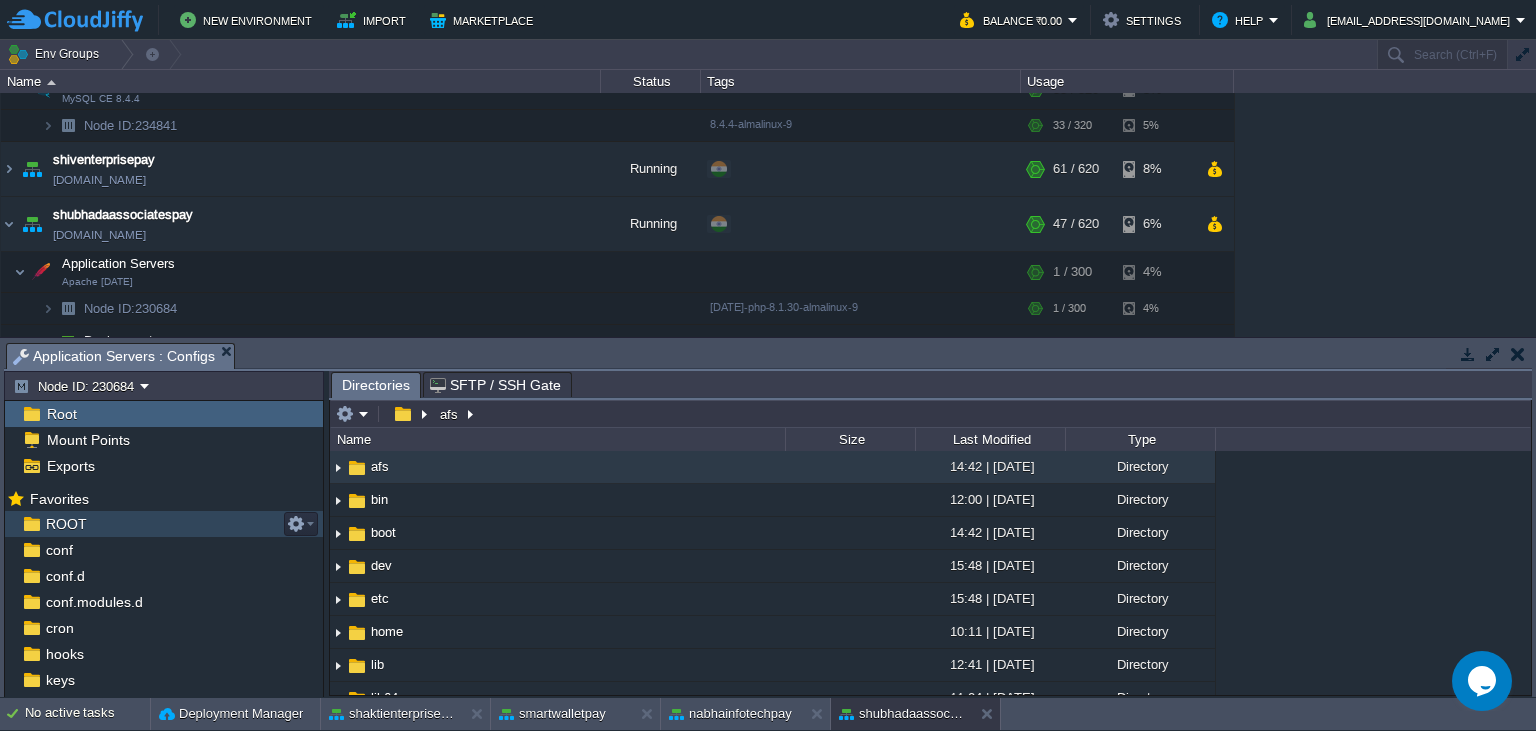 click on "ROOT" at bounding box center (164, 524) 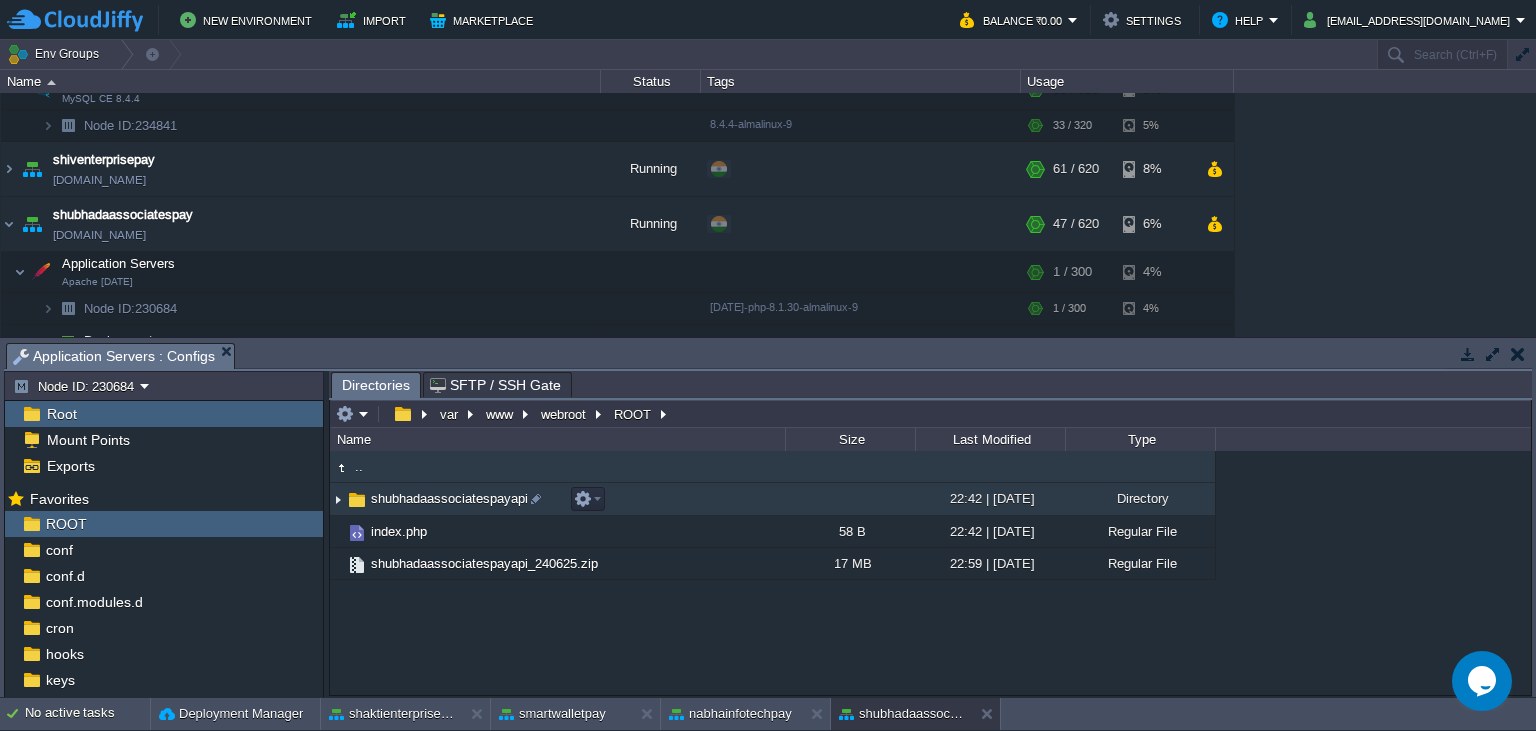 click on "shubhadaassociatespayapi" at bounding box center (449, 498) 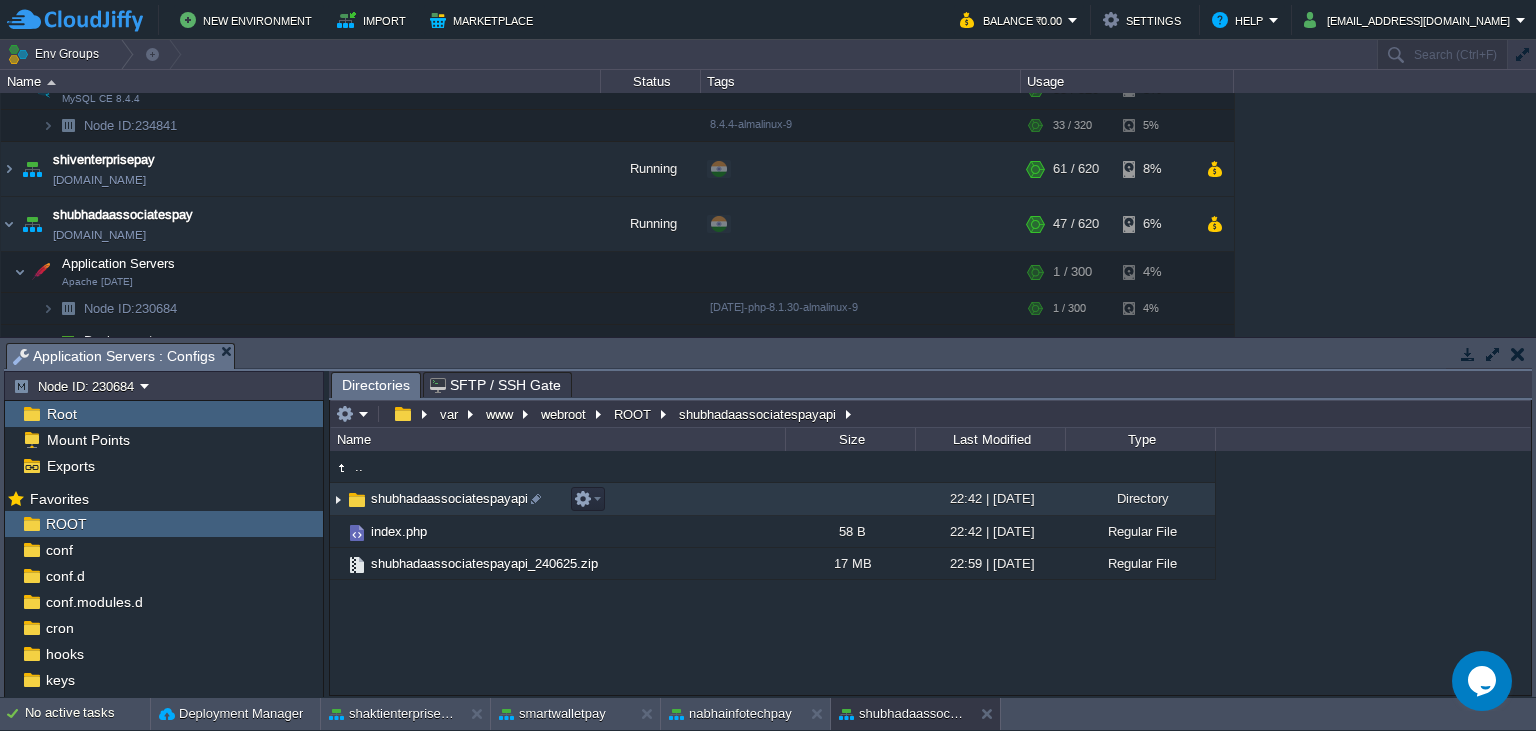 click on "shubhadaassociatespayapi" at bounding box center [449, 498] 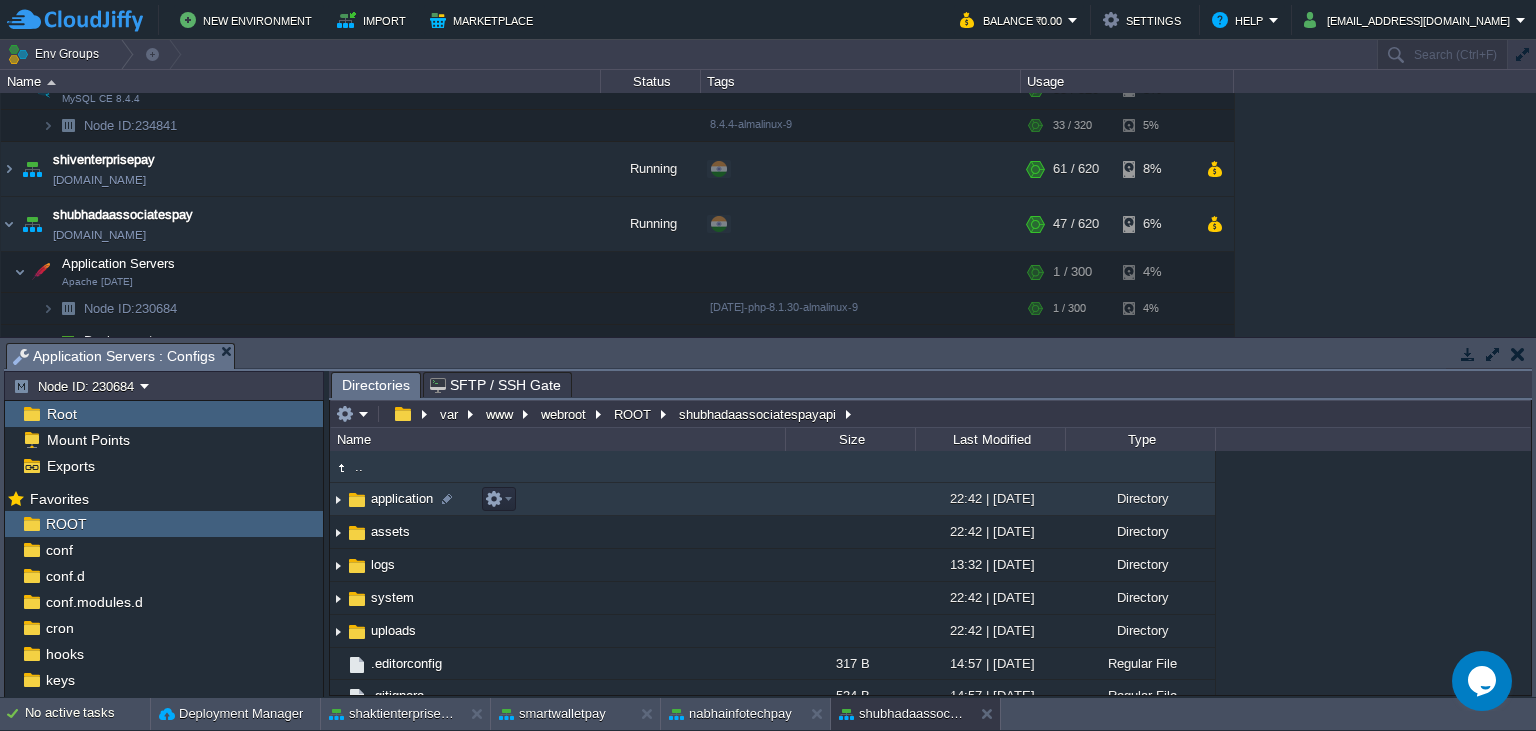 click on "application" at bounding box center [402, 498] 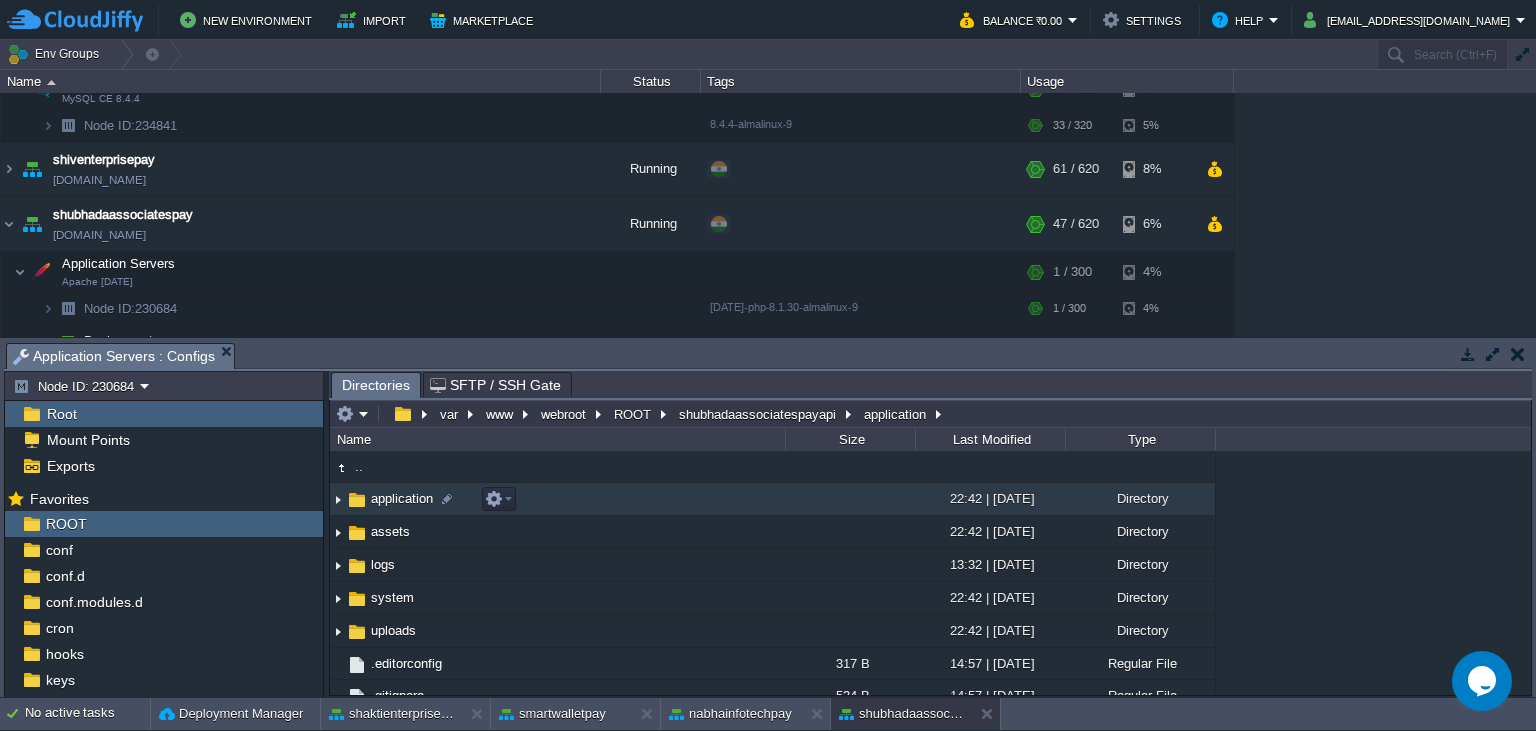 click on "application" at bounding box center [402, 498] 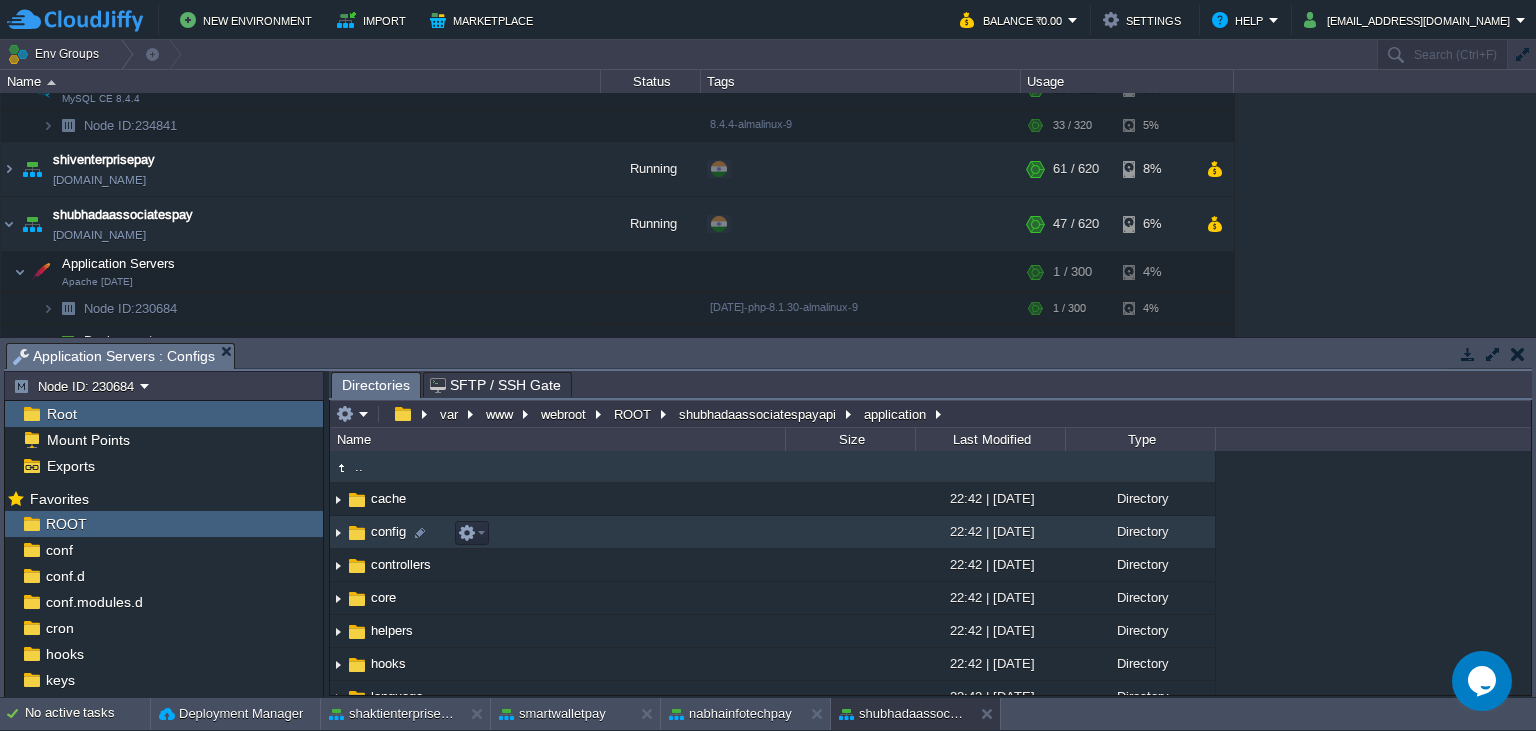 click at bounding box center (357, 533) 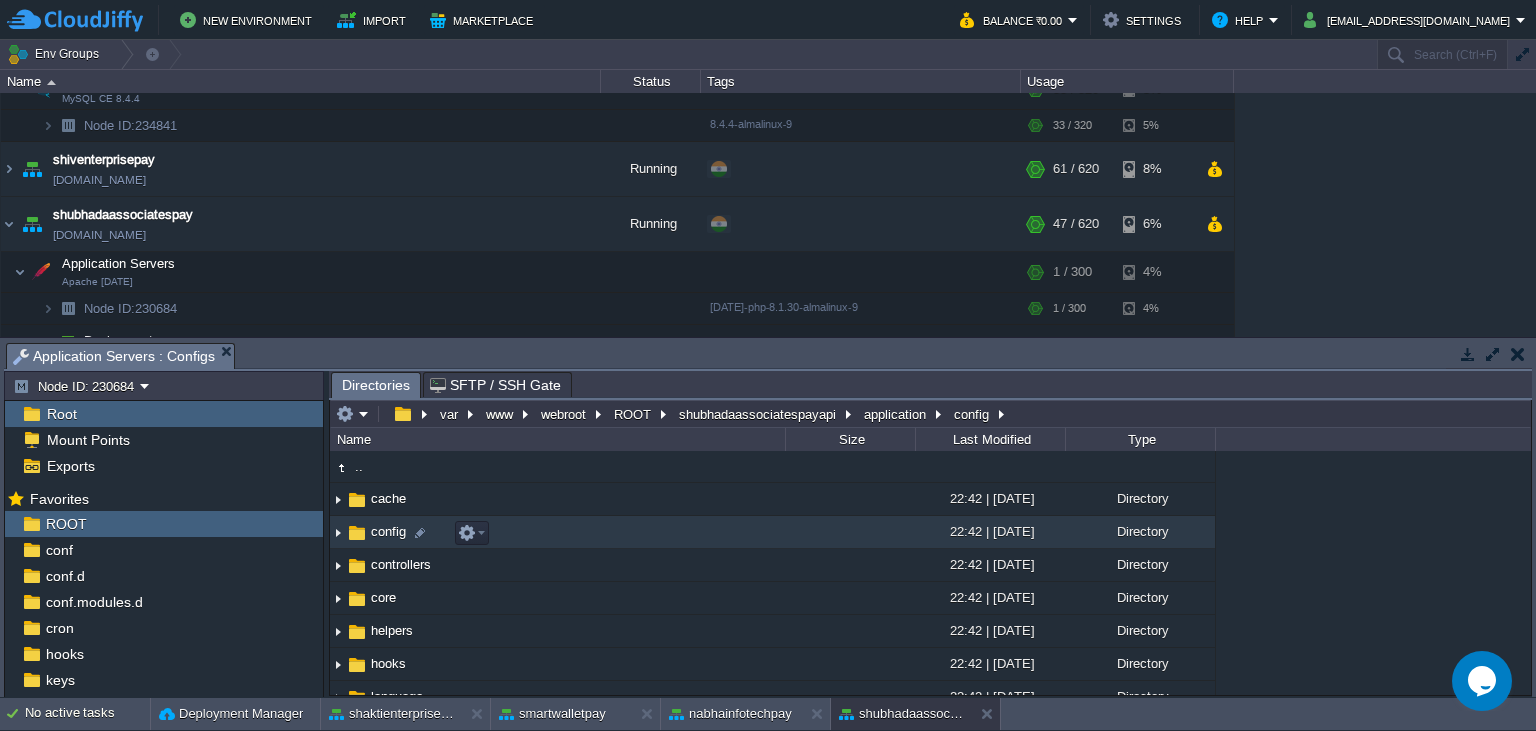 click at bounding box center (357, 533) 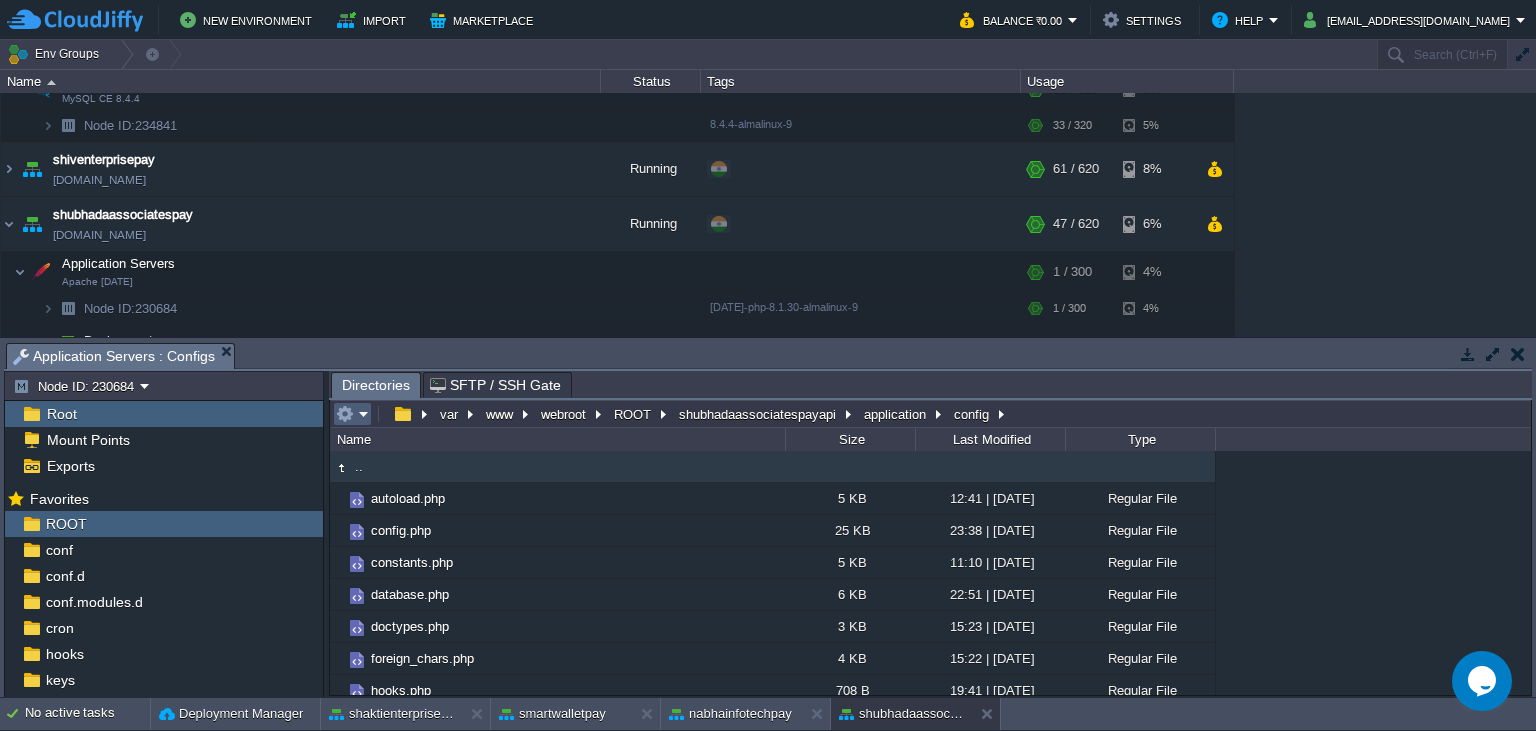 click at bounding box center [352, 414] 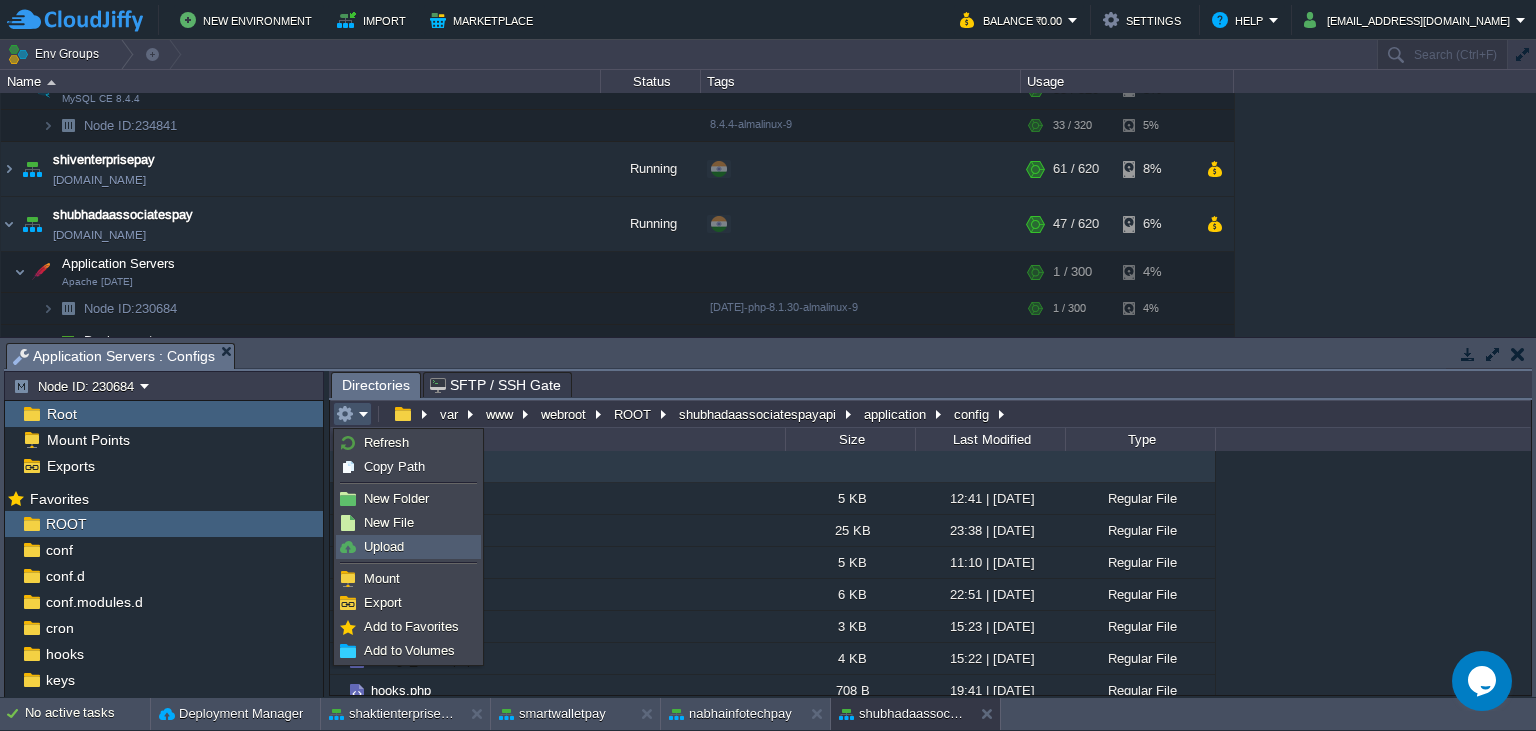 click on "Upload" at bounding box center [384, 546] 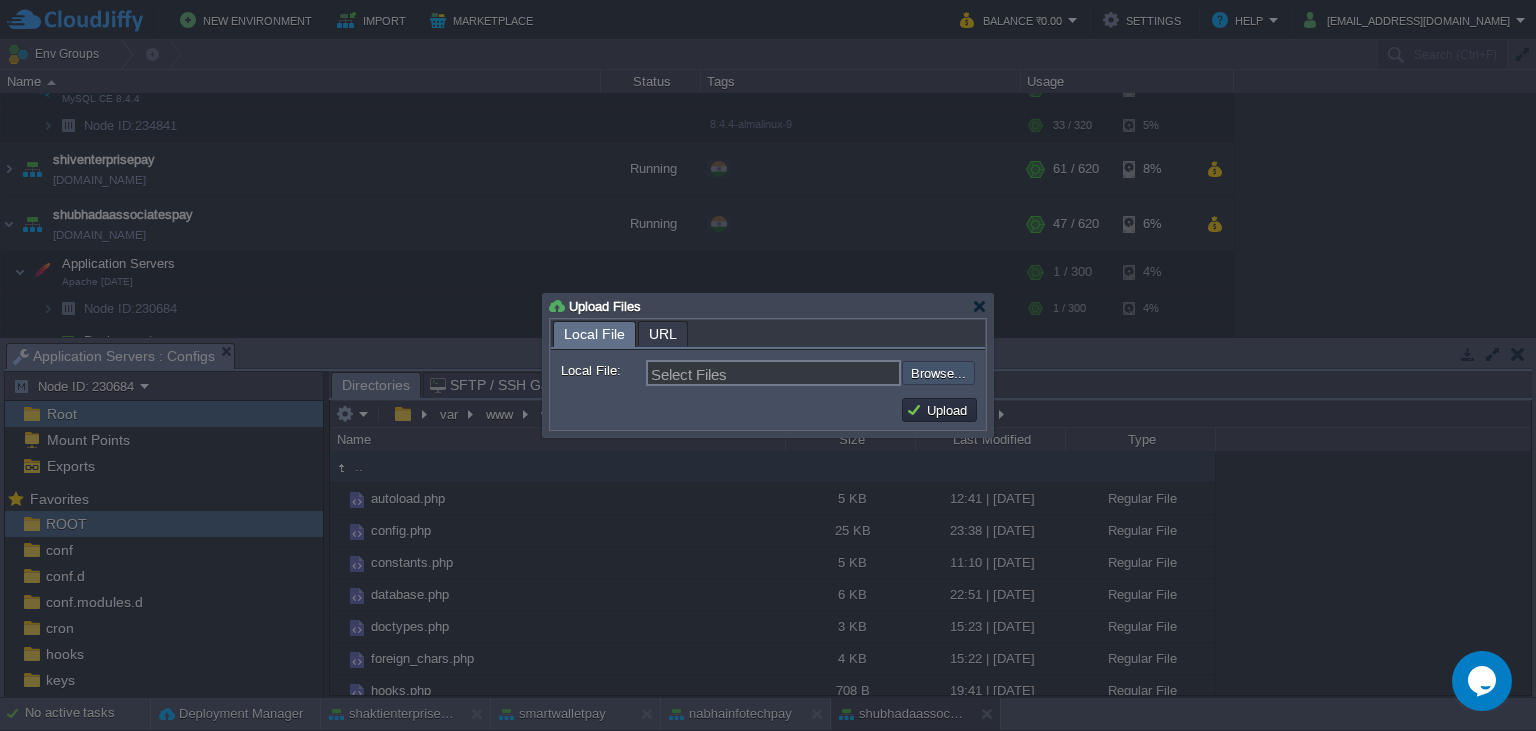 click at bounding box center (848, 373) 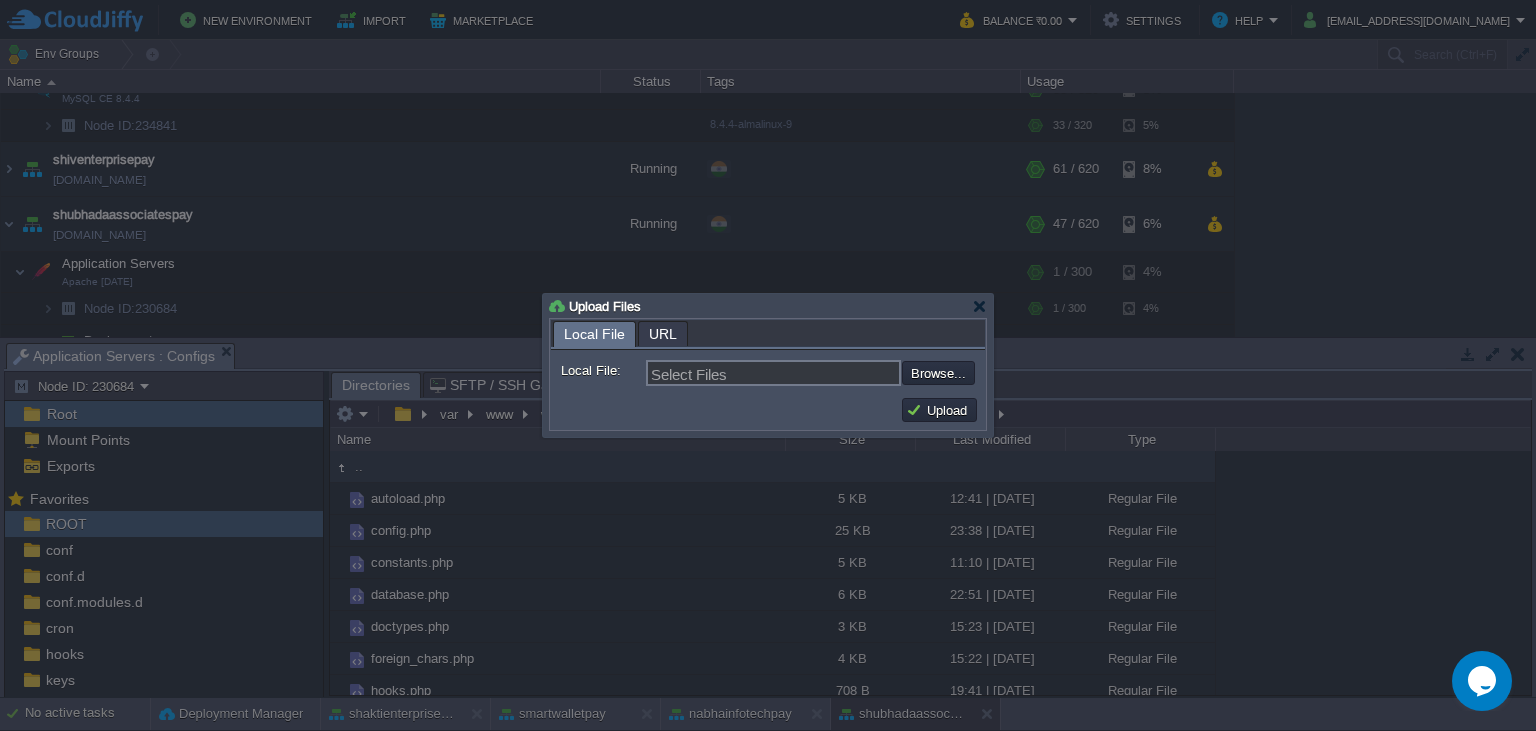 type on "C:\fakepath\config.php" 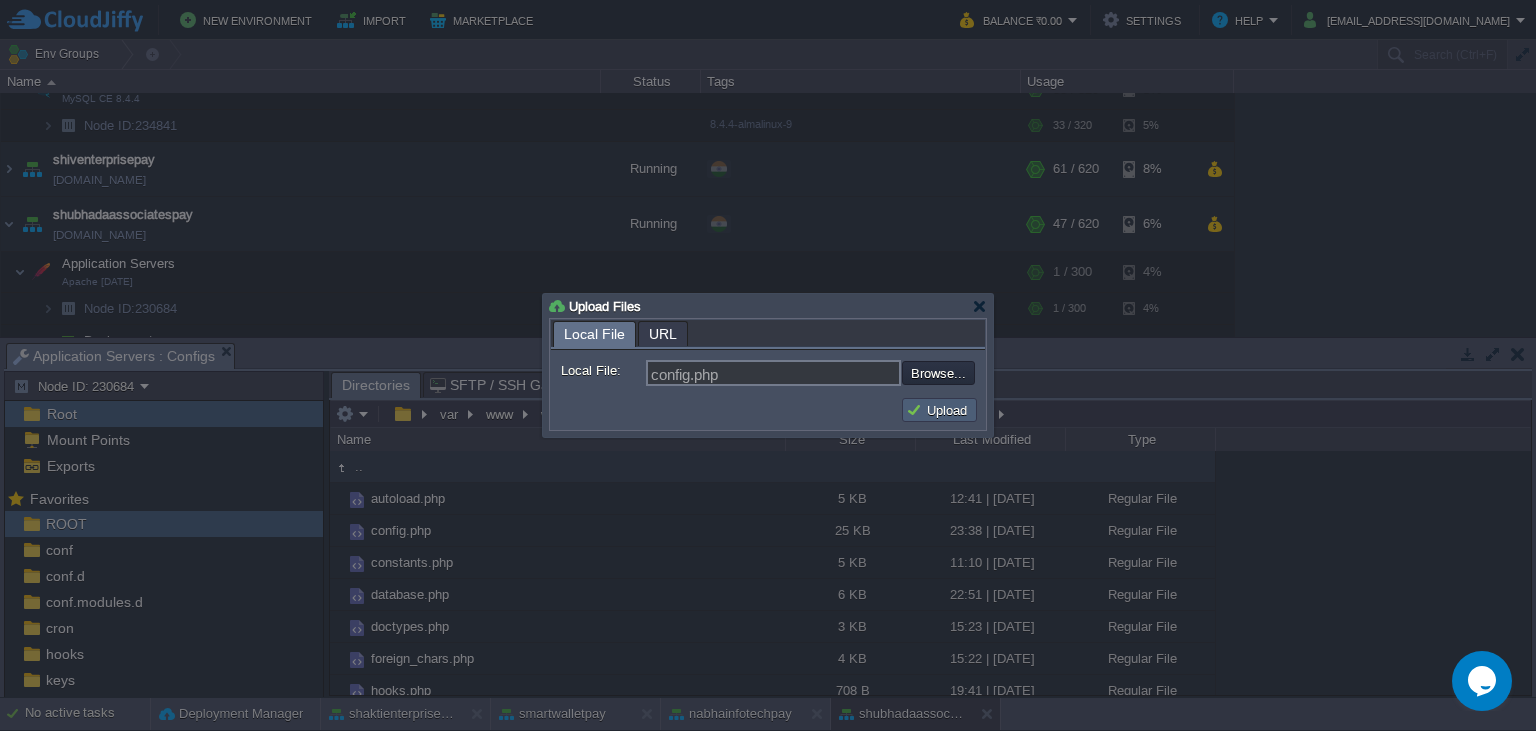 click on "Upload" at bounding box center [939, 410] 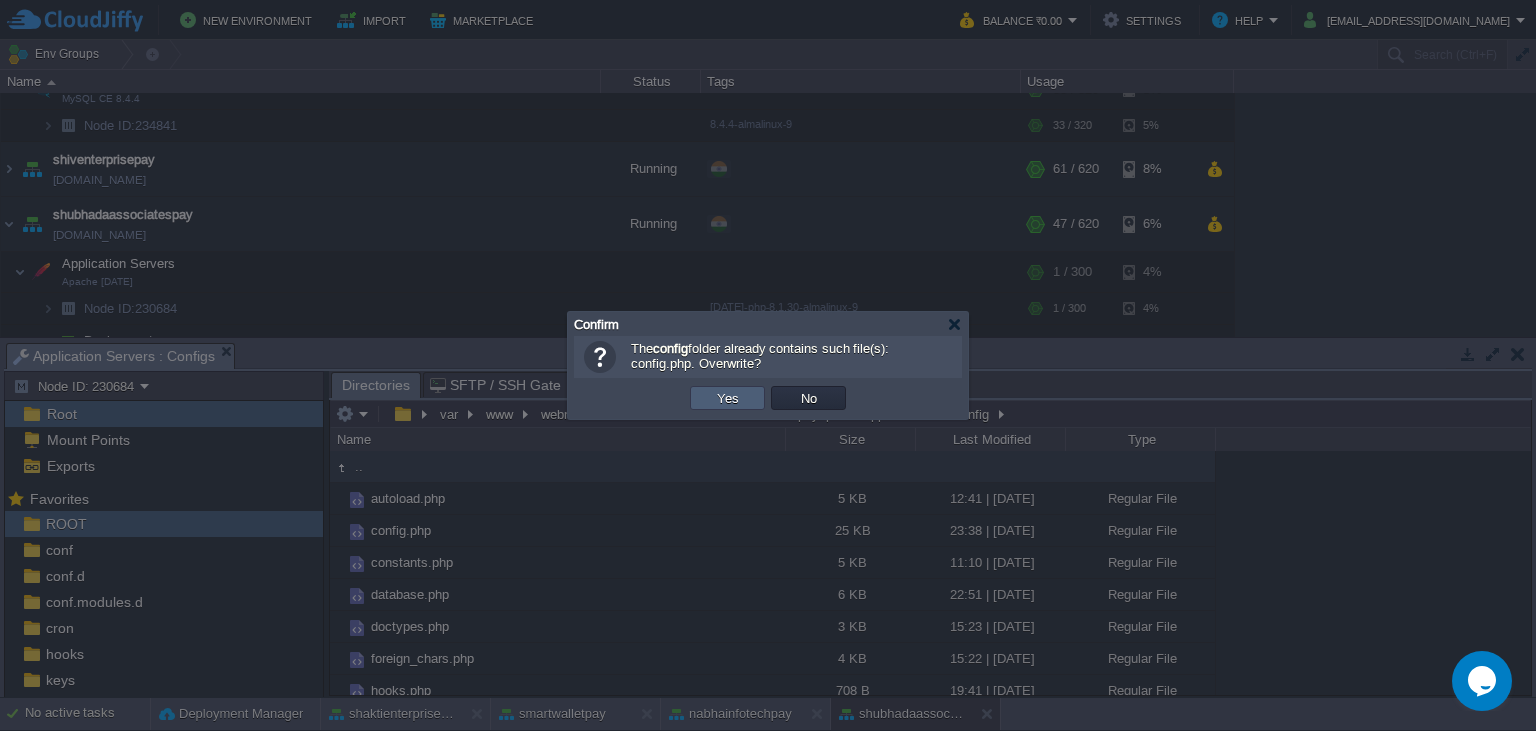 click on "Yes" at bounding box center (727, 398) 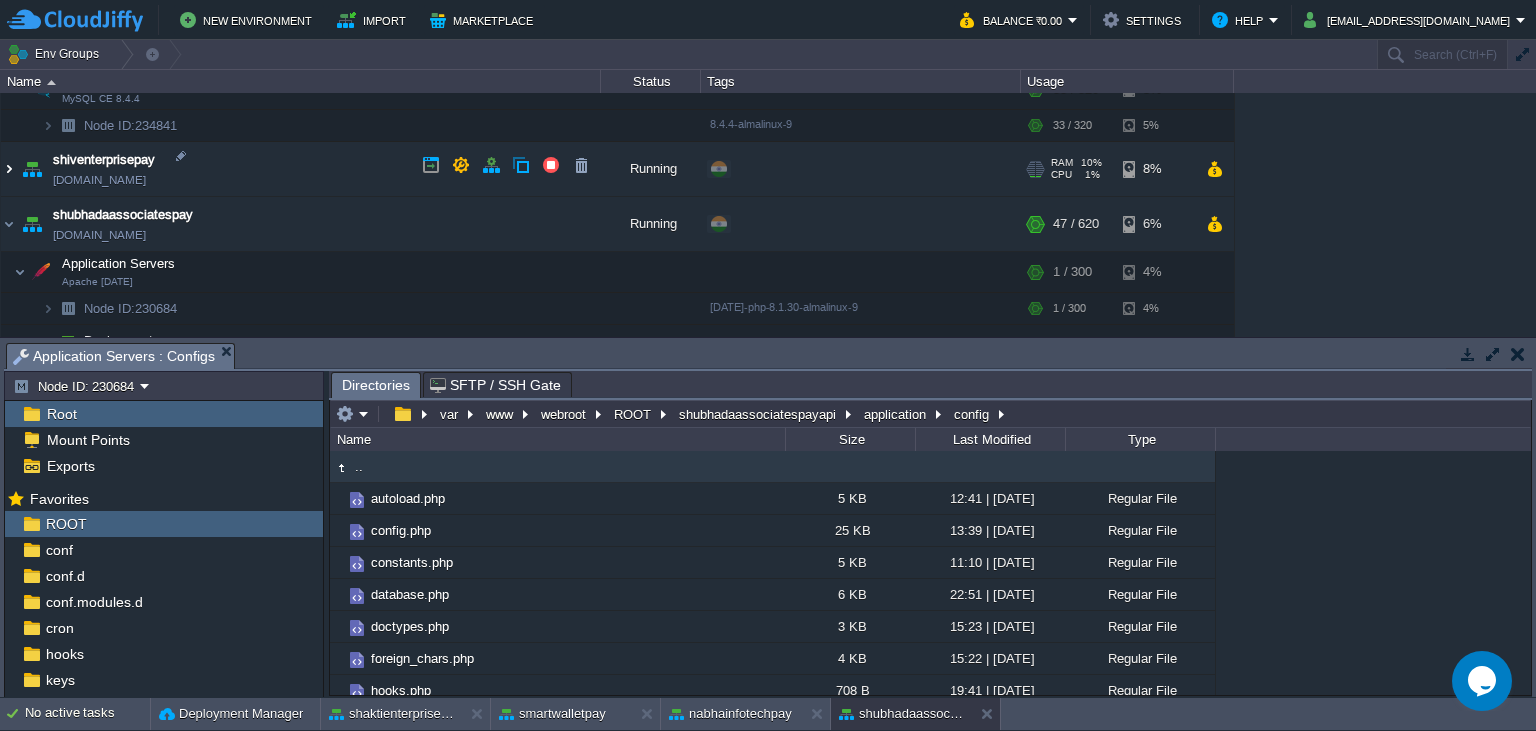 click at bounding box center (9, 169) 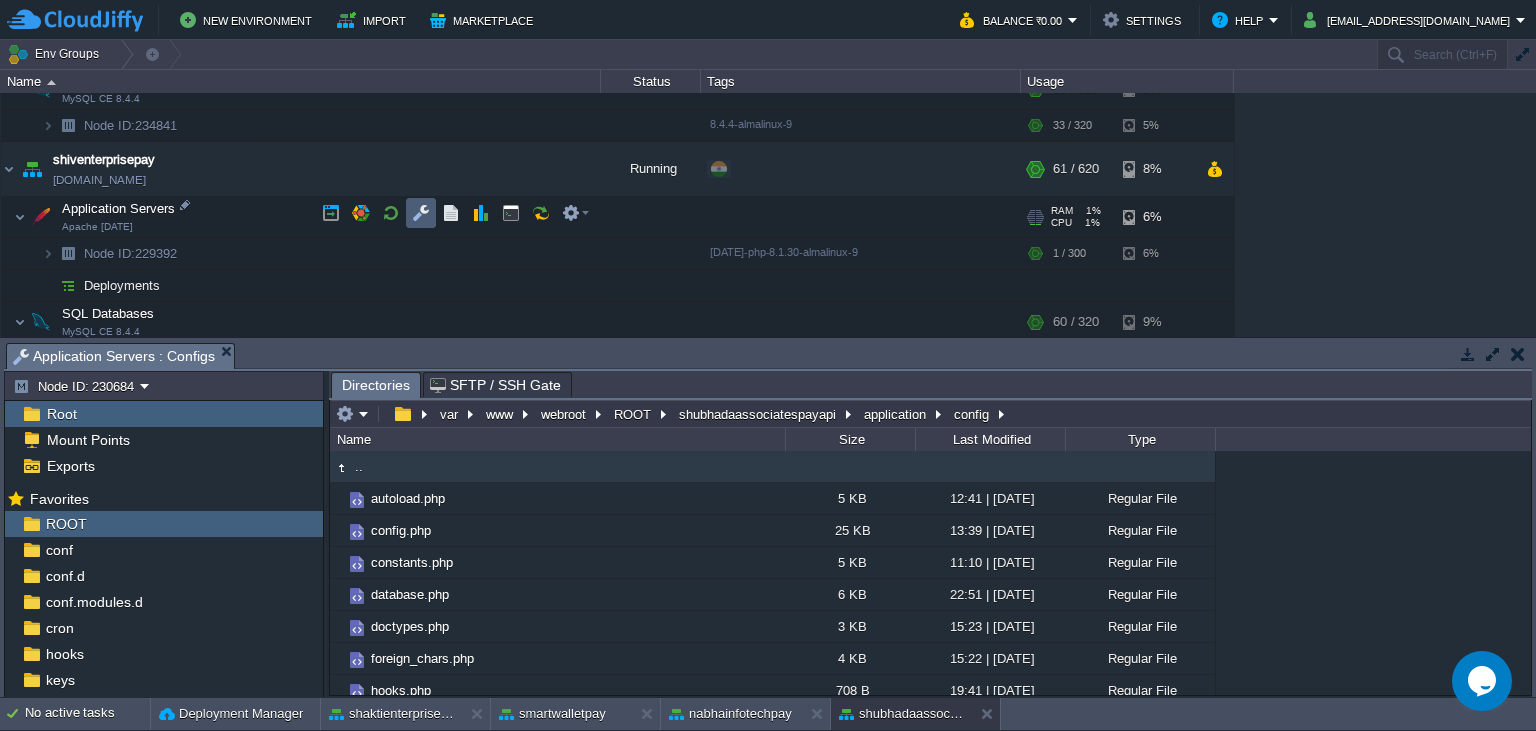click at bounding box center [421, 213] 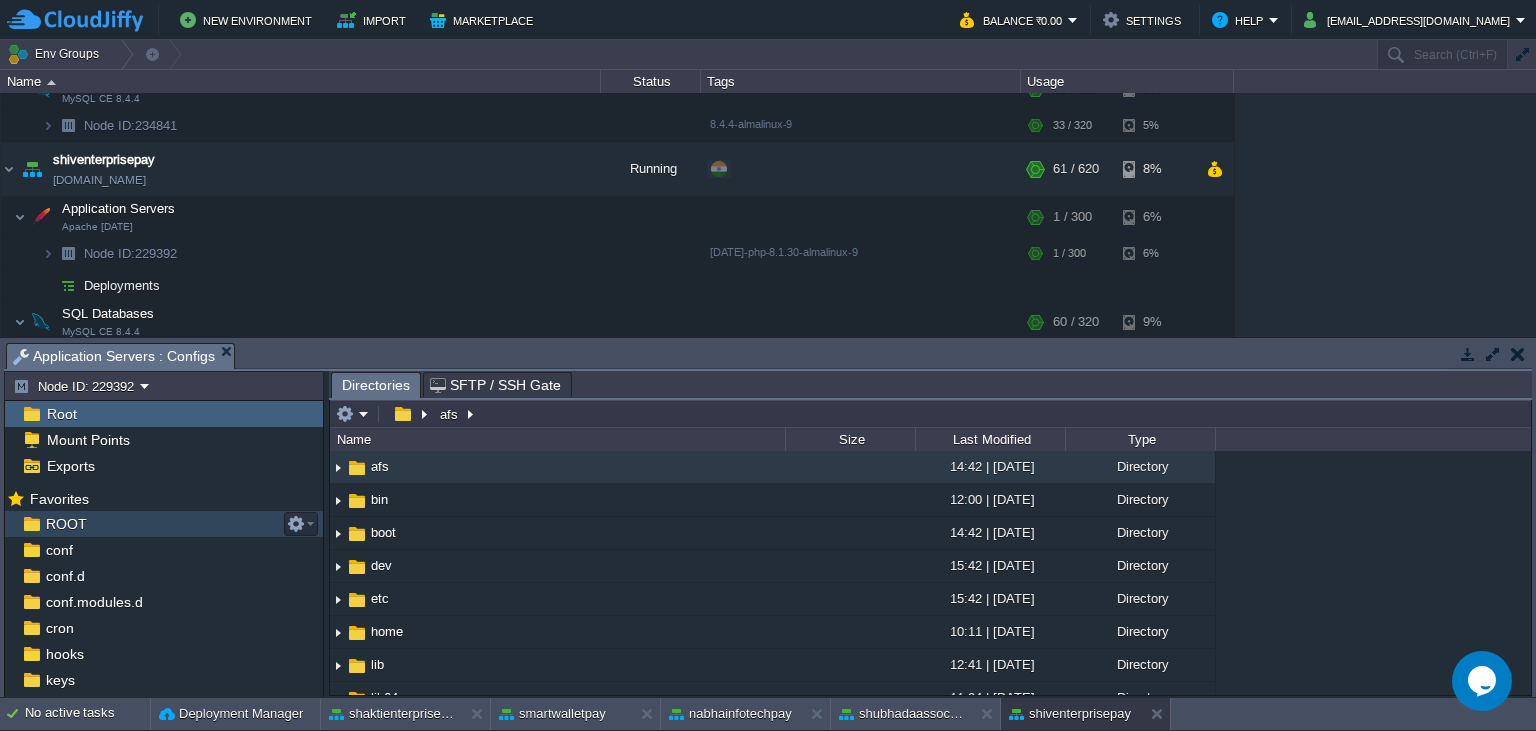 click on "ROOT" at bounding box center [164, 524] 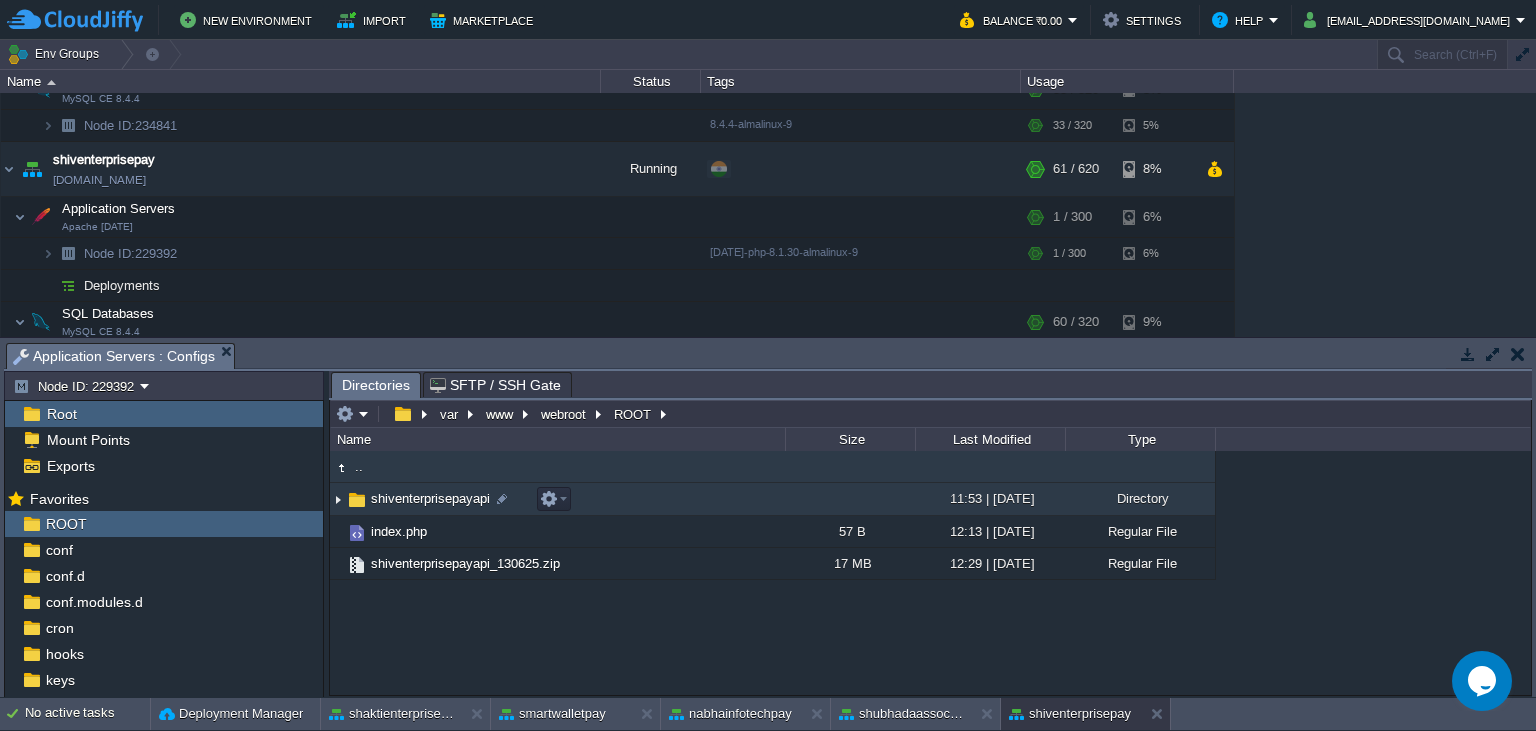 click on "shiventerprisepayapi" at bounding box center [430, 498] 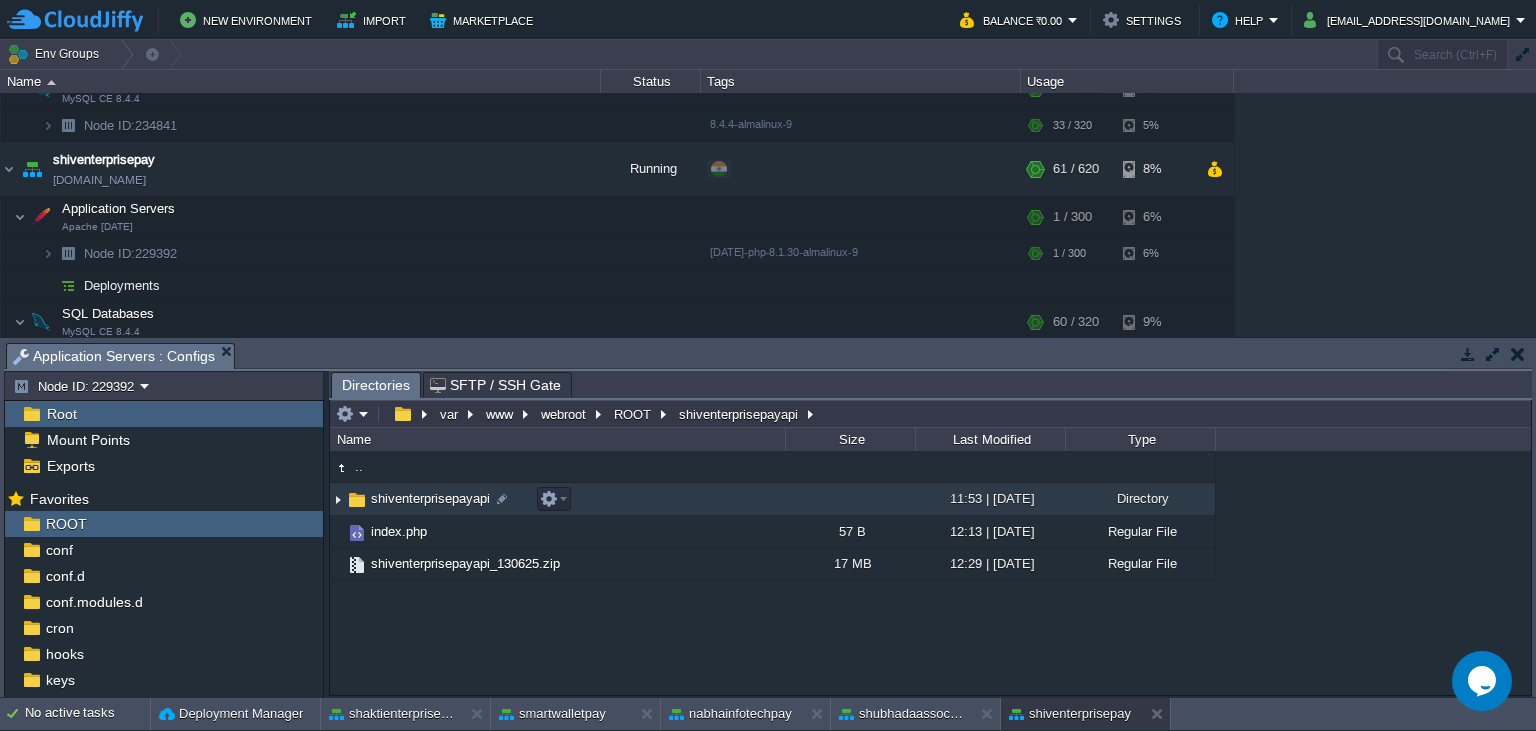click on "shiventerprisepayapi" at bounding box center [430, 498] 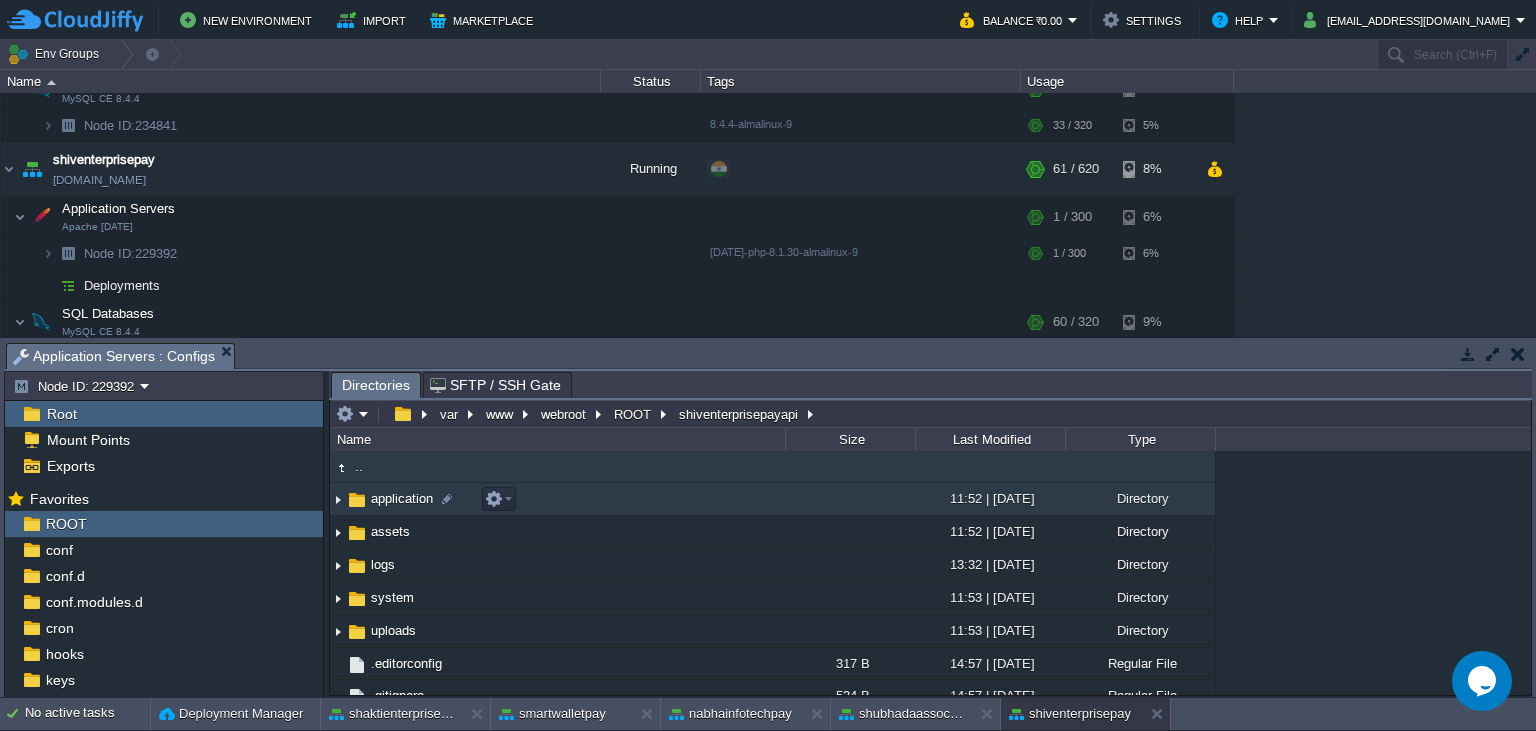 click on "application" at bounding box center (402, 498) 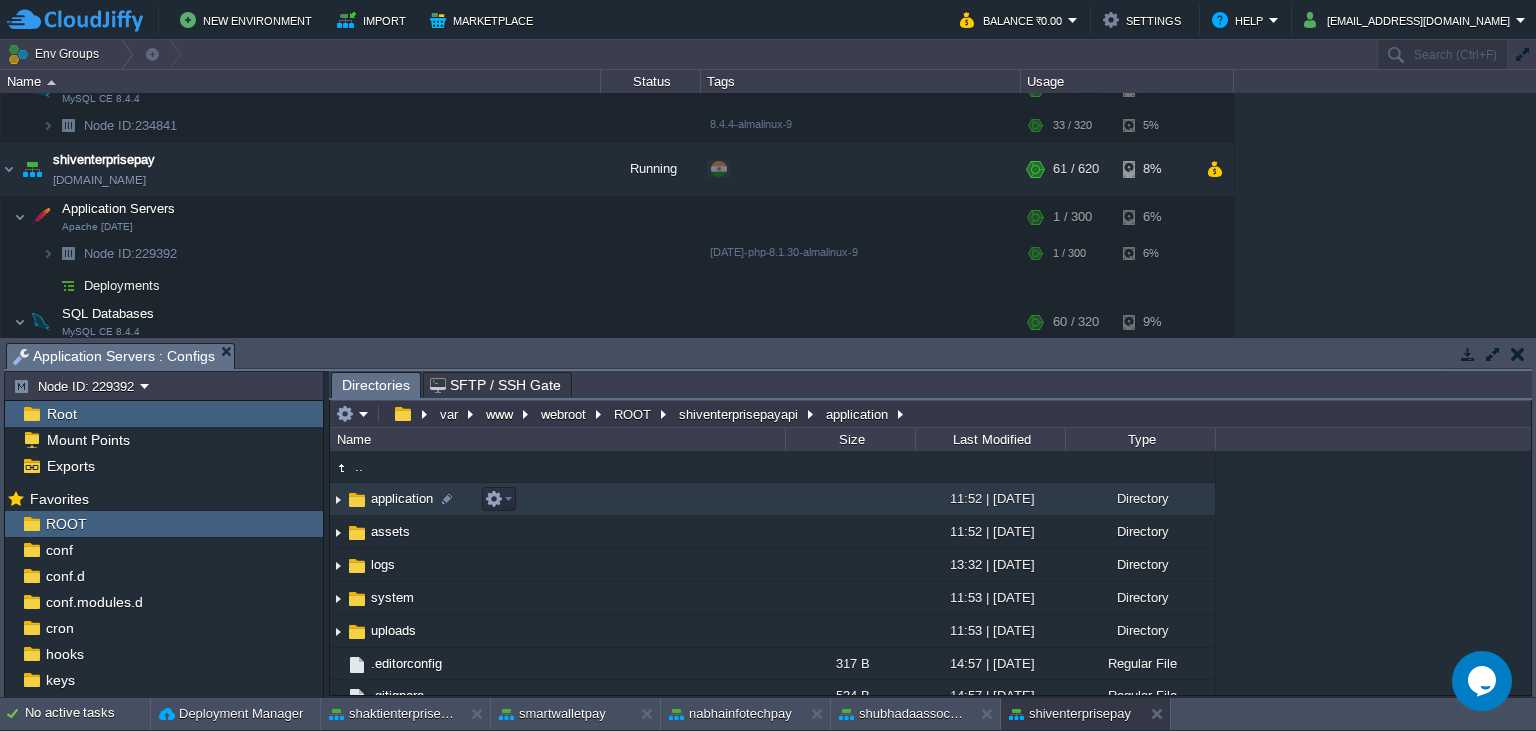 click on "application" at bounding box center (402, 498) 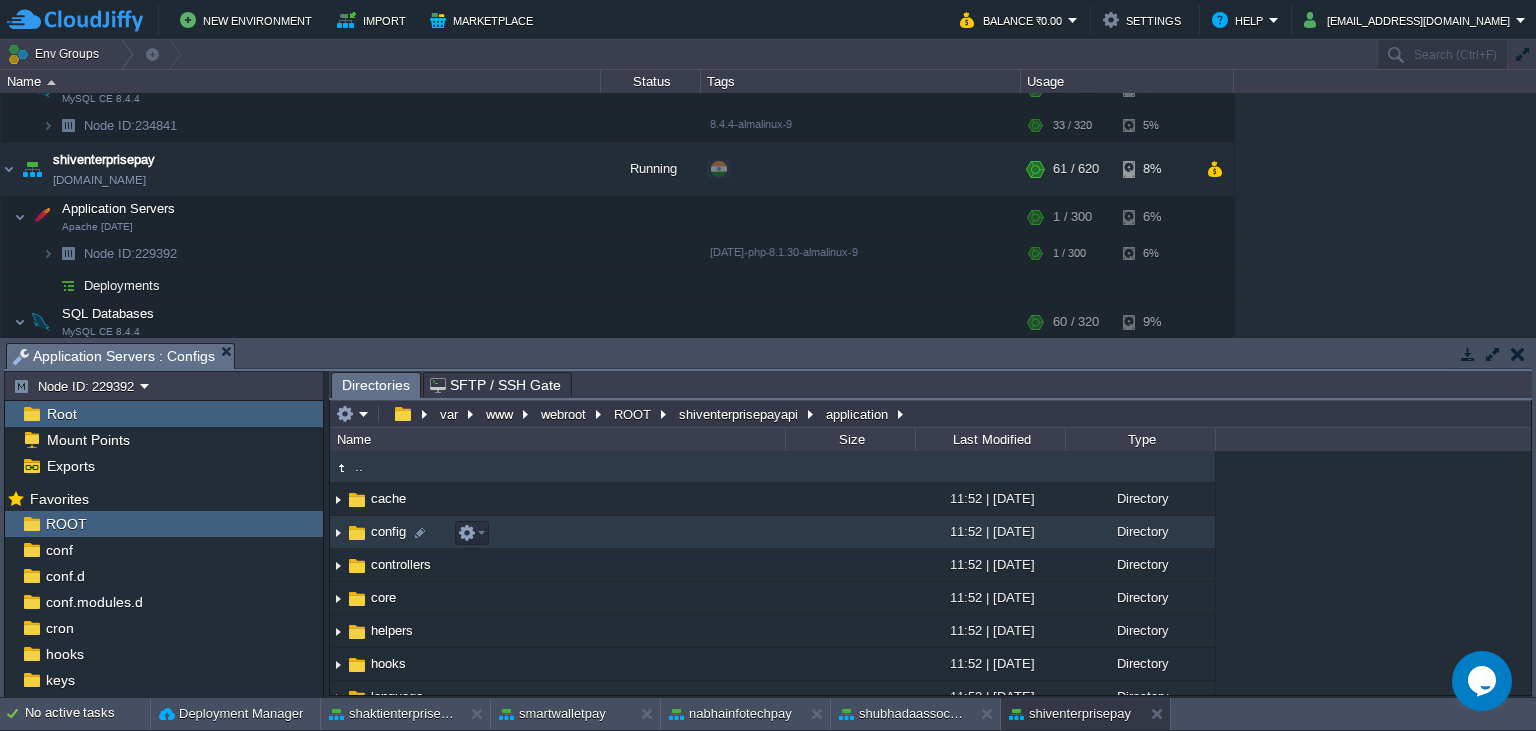 click on "config" at bounding box center [388, 531] 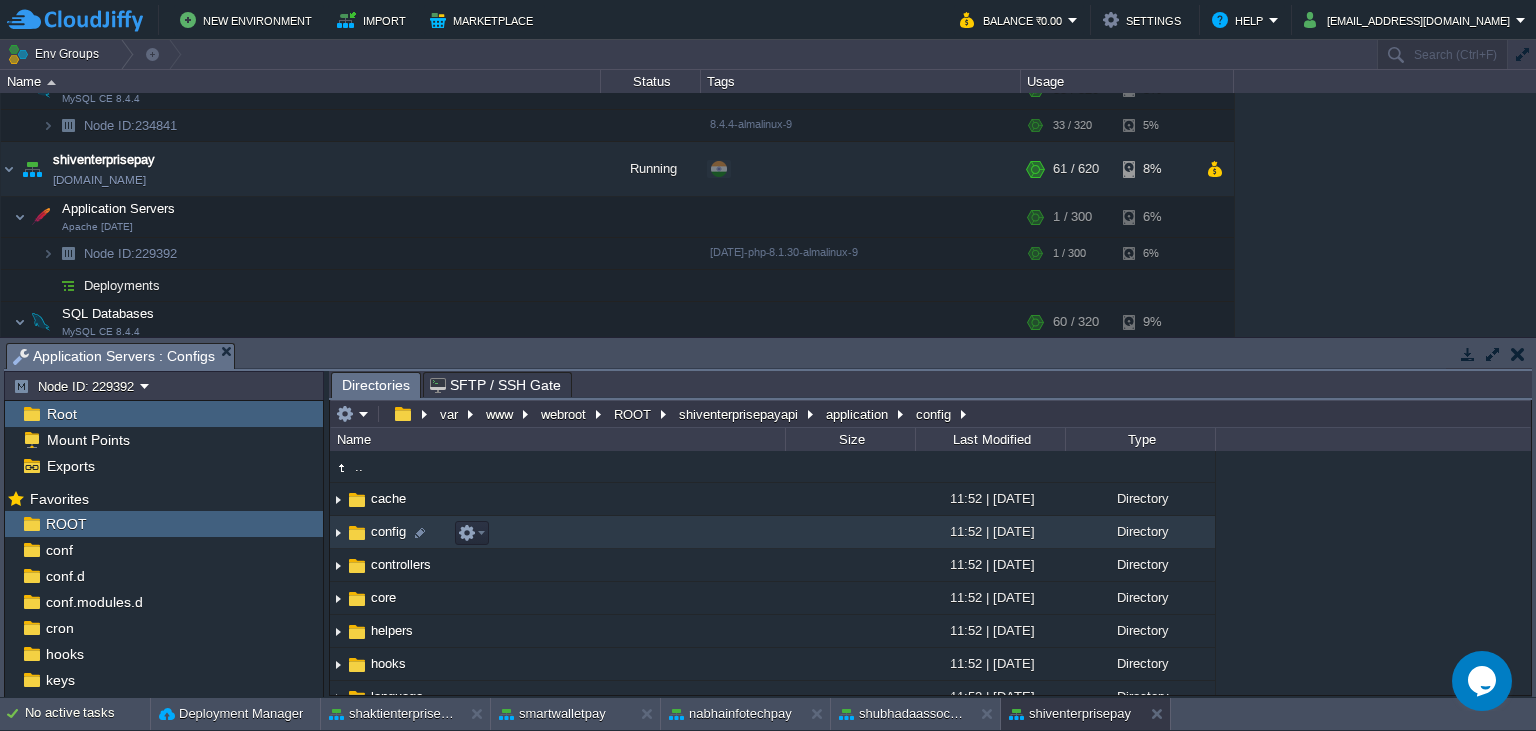 click on "config" at bounding box center (388, 531) 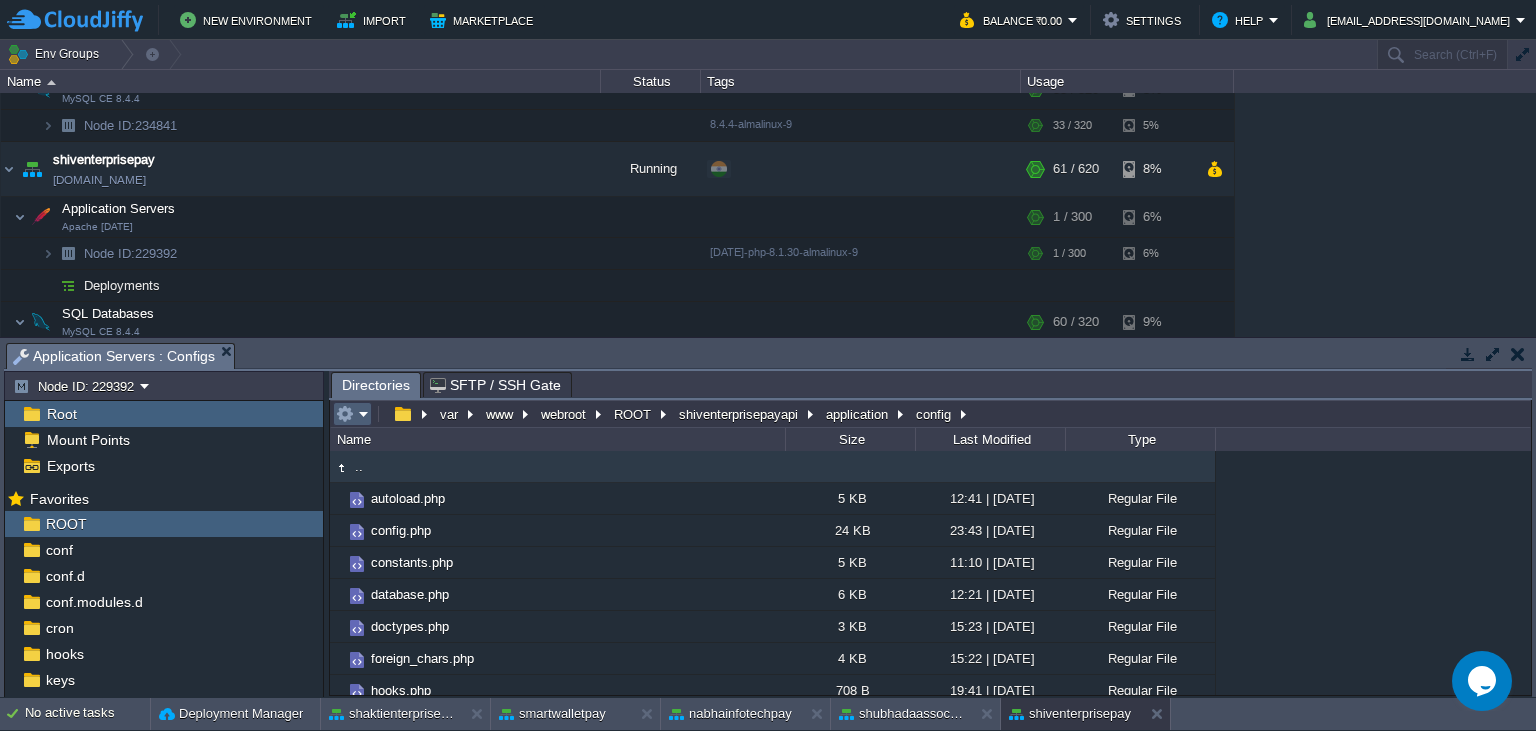 click at bounding box center [352, 414] 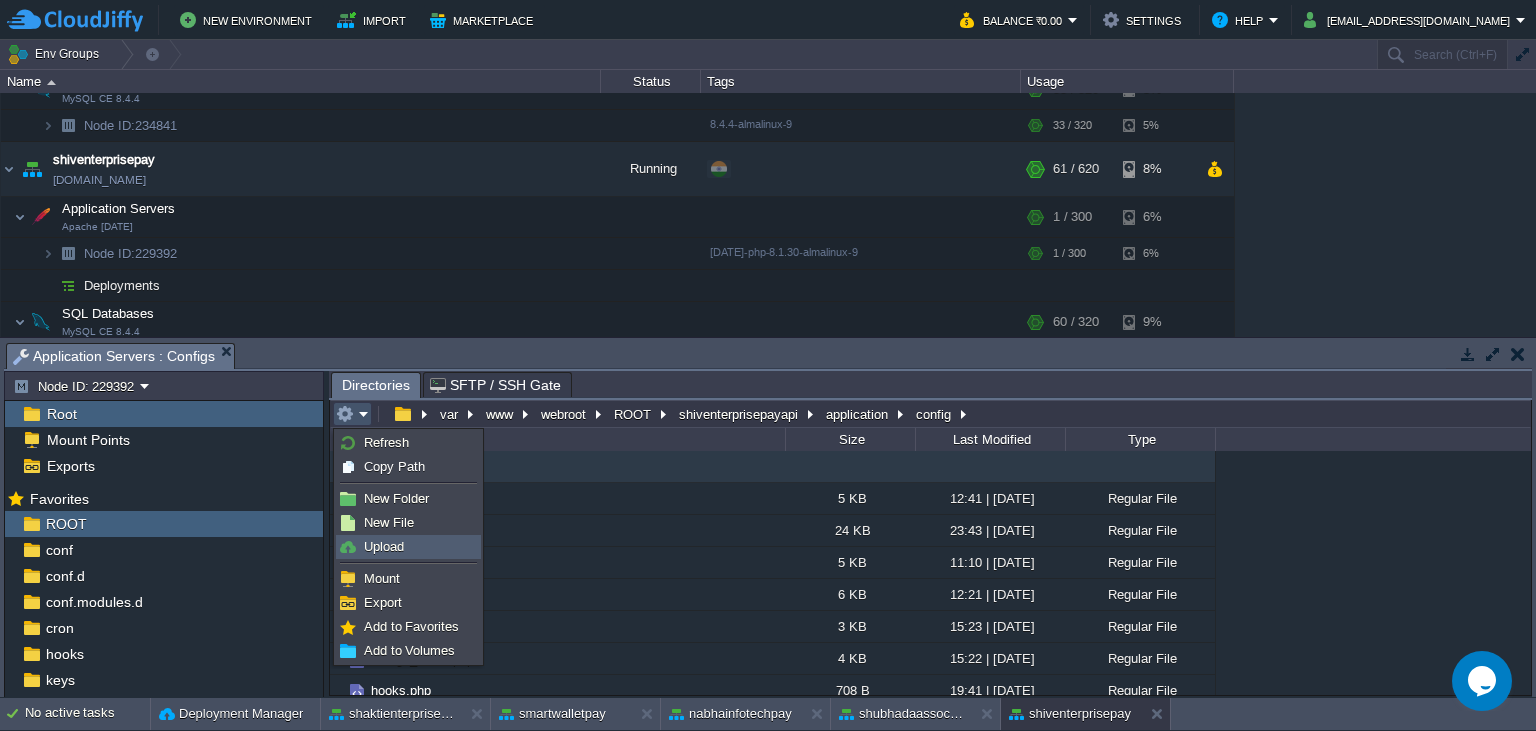 click on "Upload" at bounding box center [408, 547] 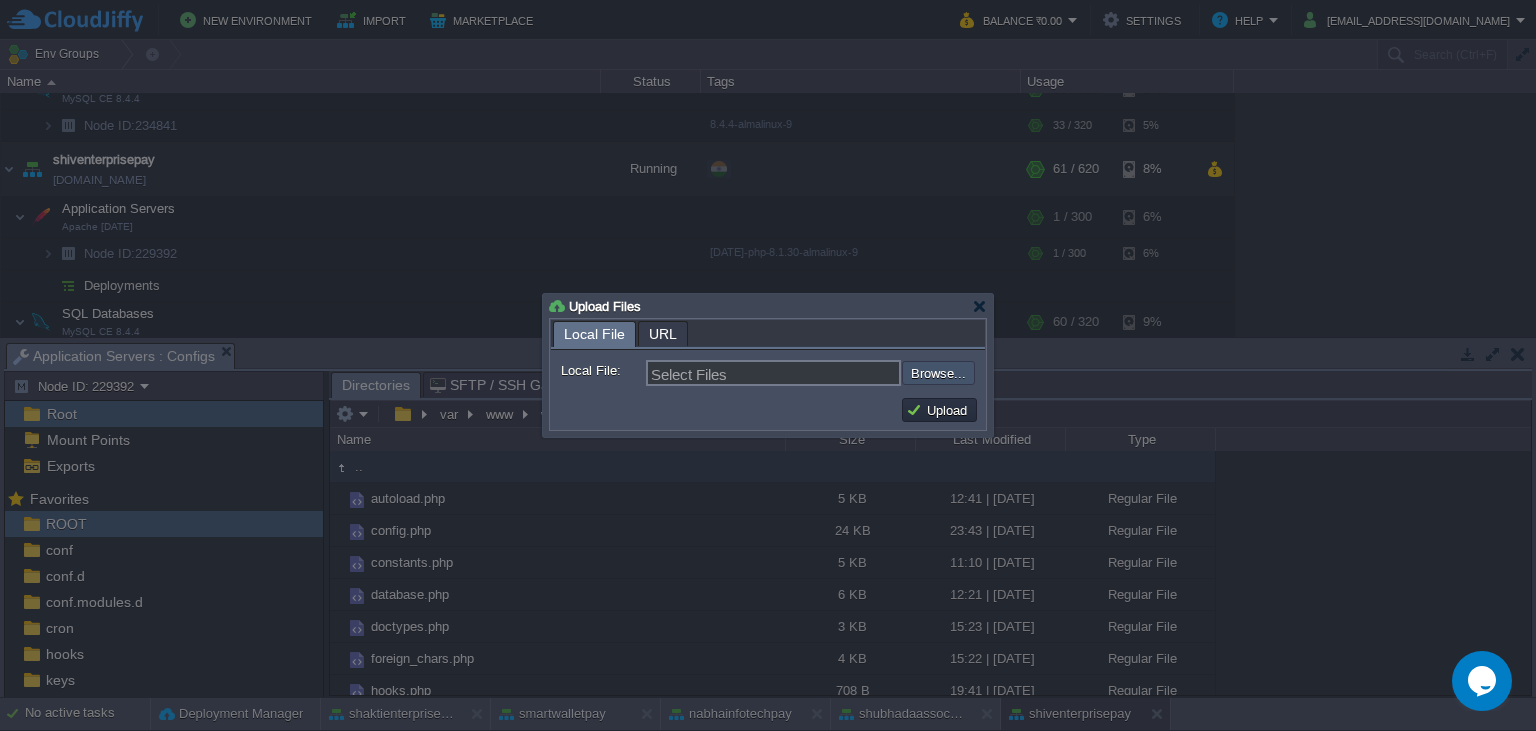 click at bounding box center [848, 373] 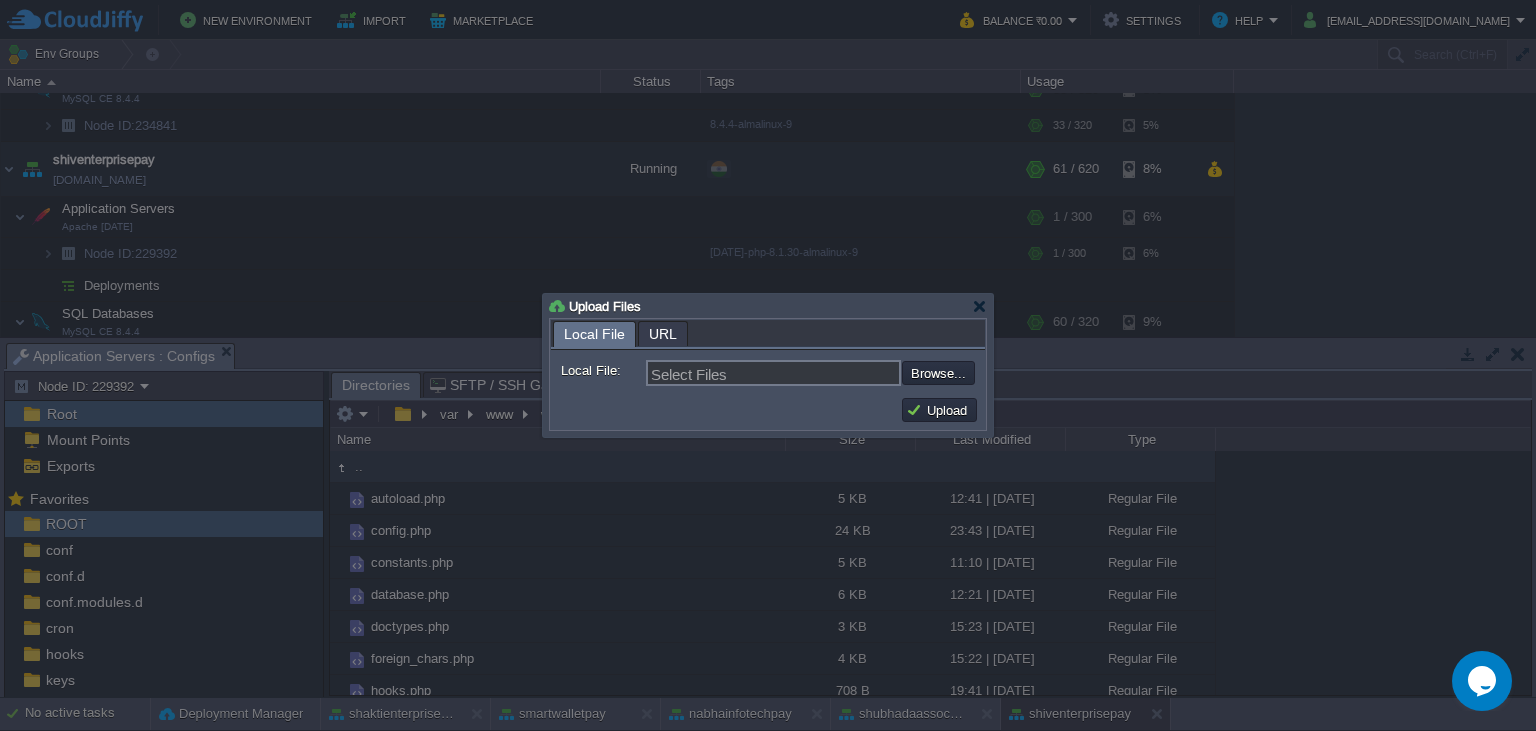 type on "C:\fakepath\config.php" 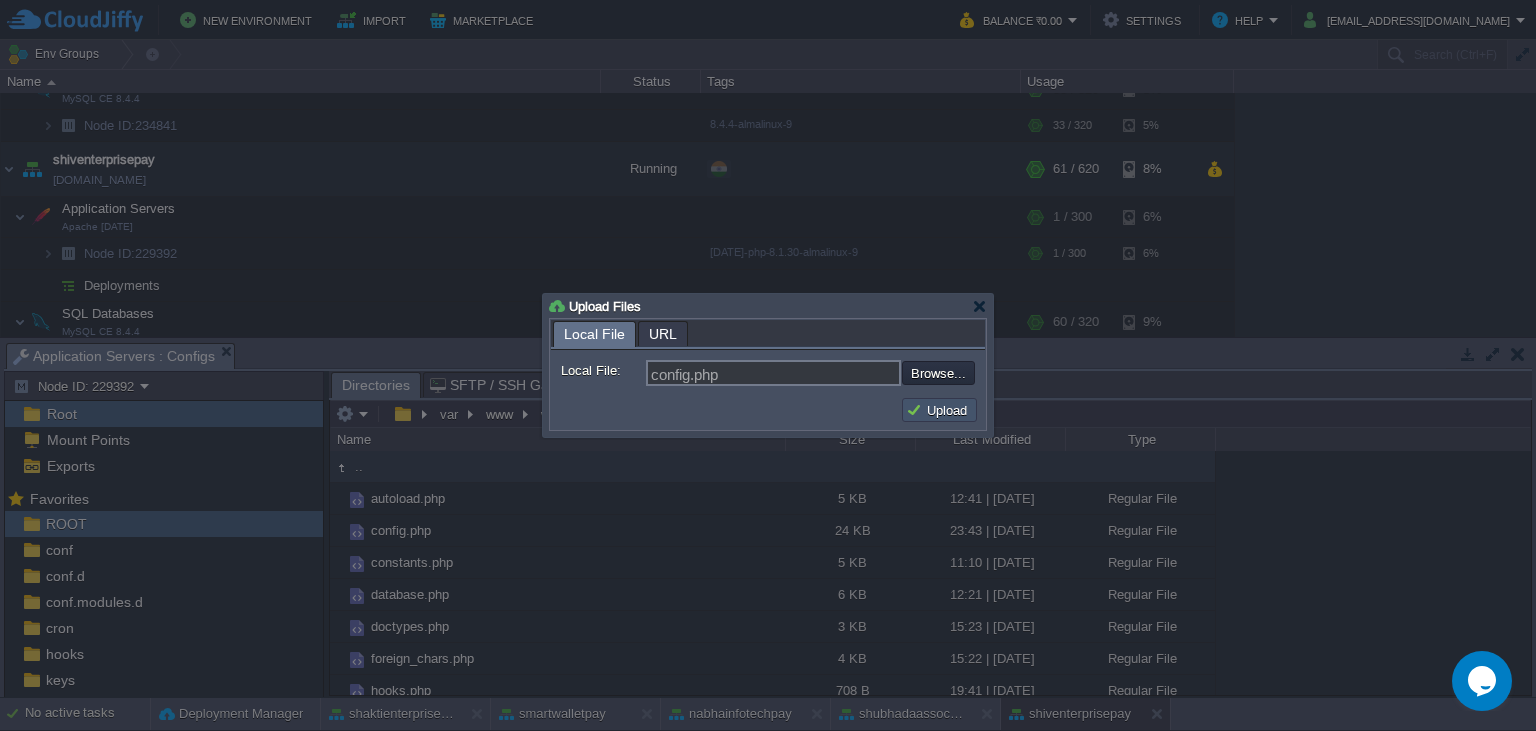 click on "Upload" at bounding box center [939, 410] 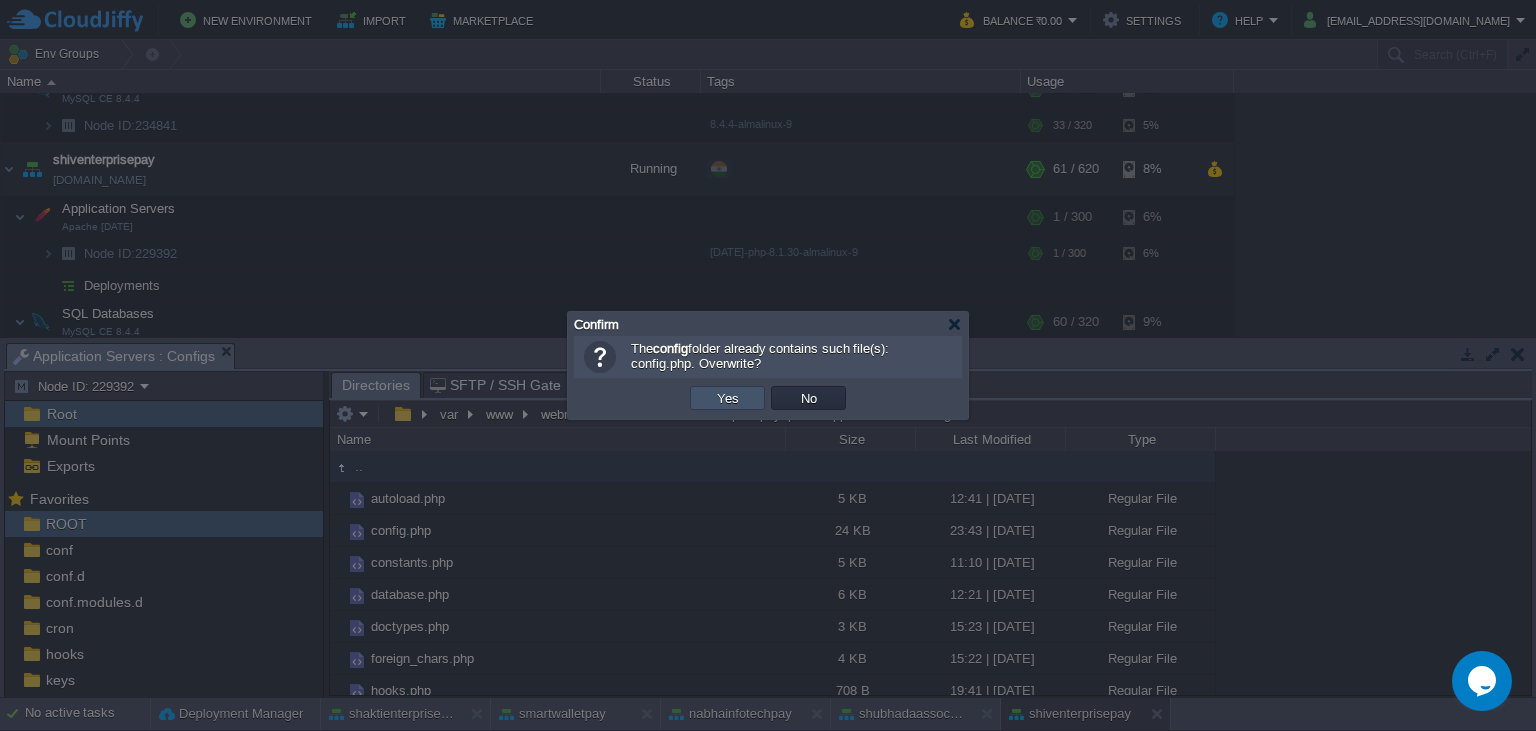 click on "Yes" at bounding box center [728, 398] 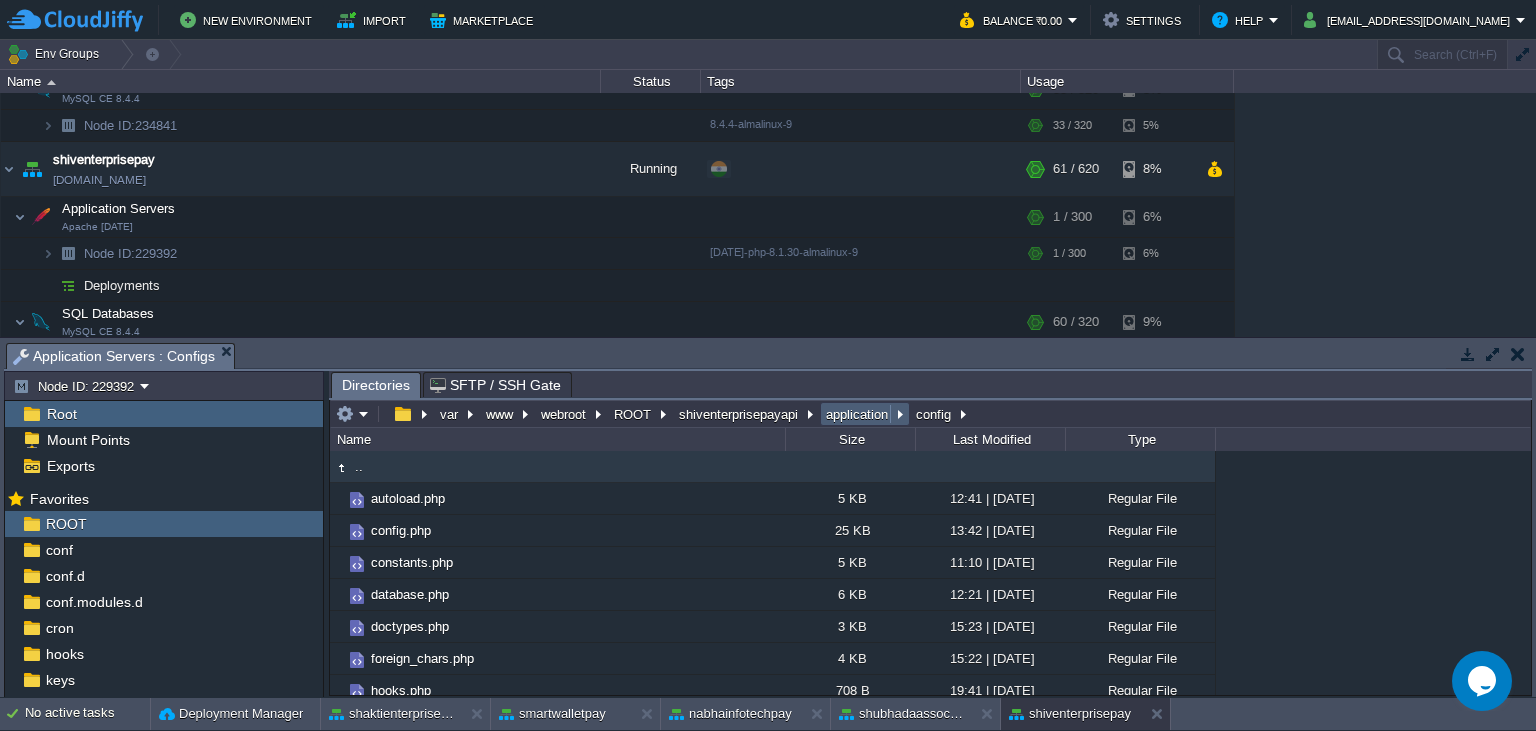 click on "application" at bounding box center [858, 414] 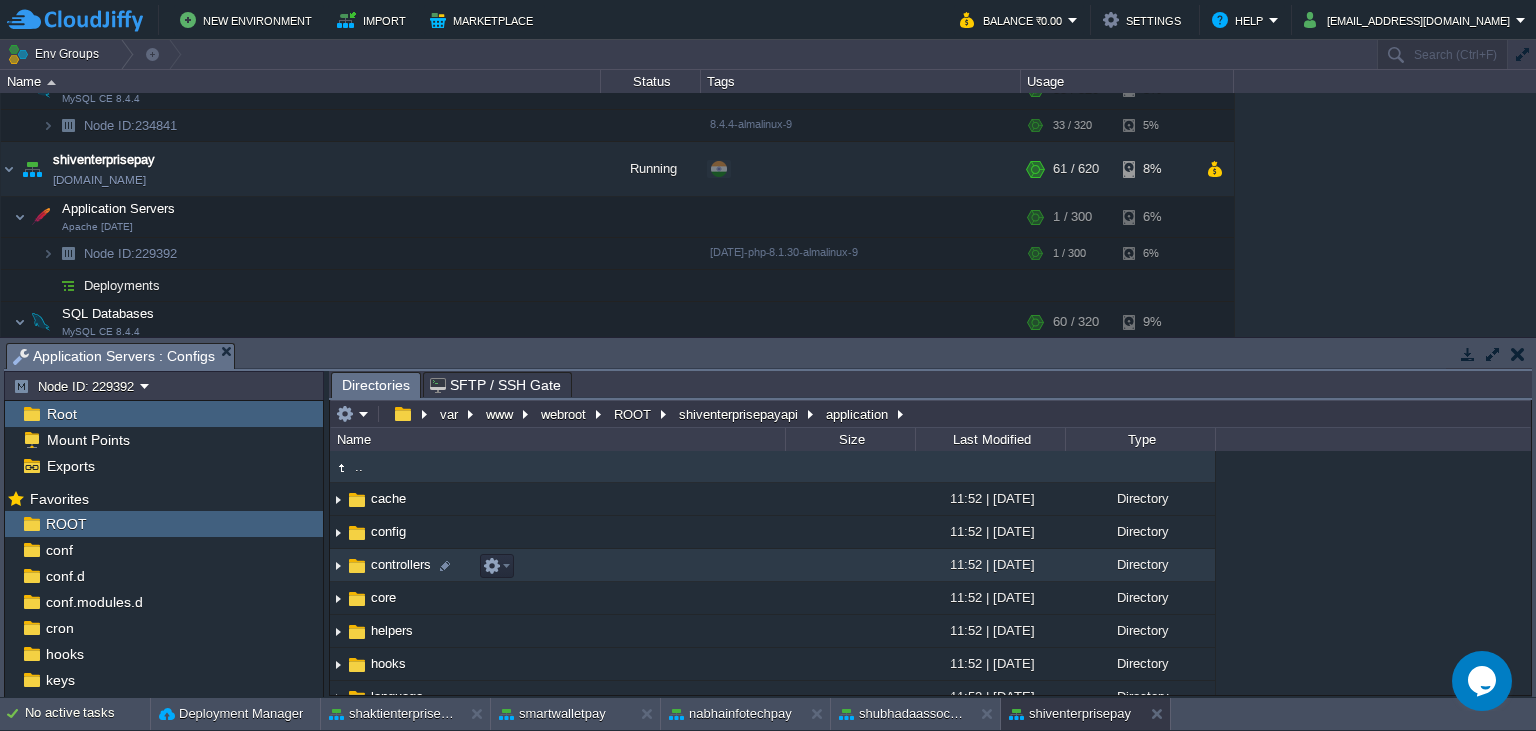click on "controllers" at bounding box center [557, 565] 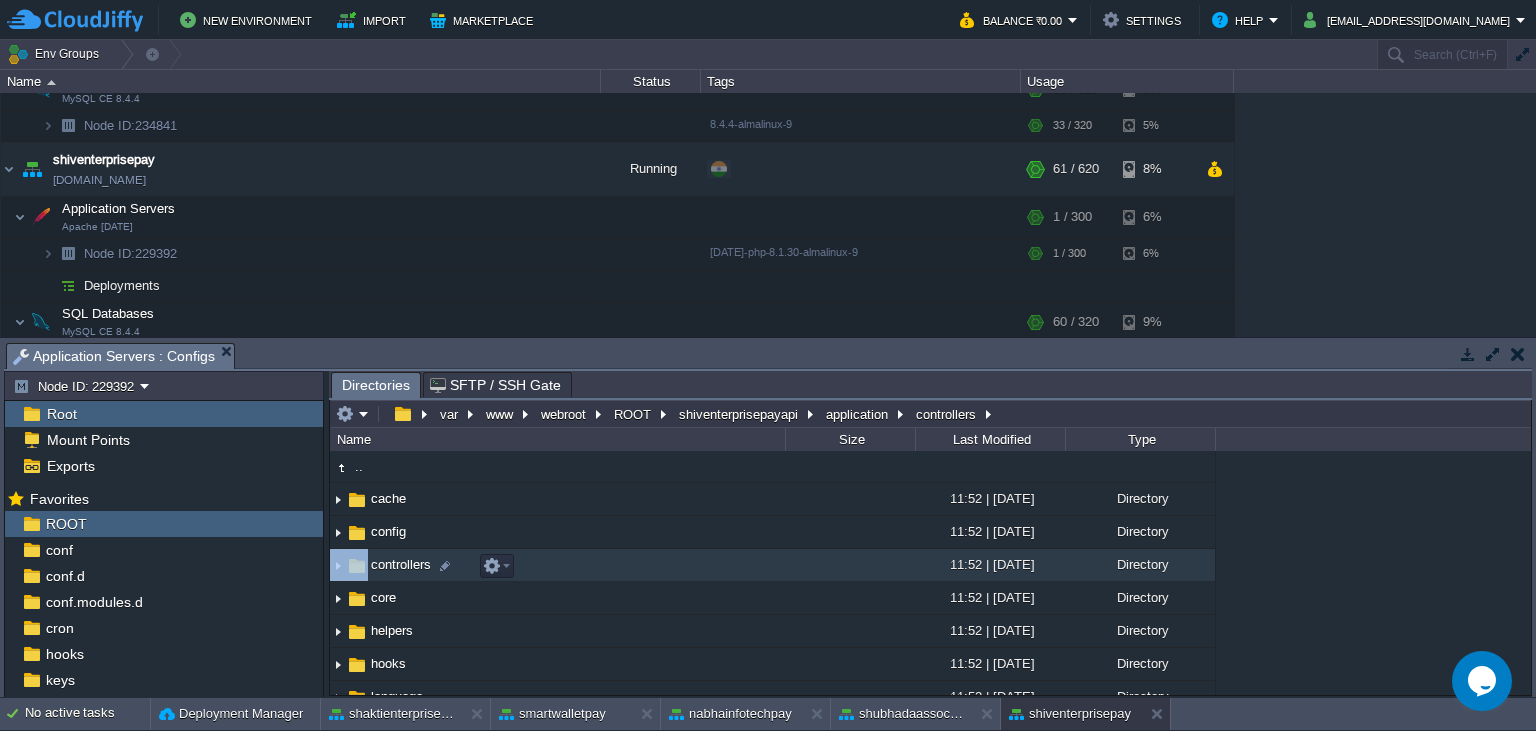 click on "controllers" at bounding box center (557, 565) 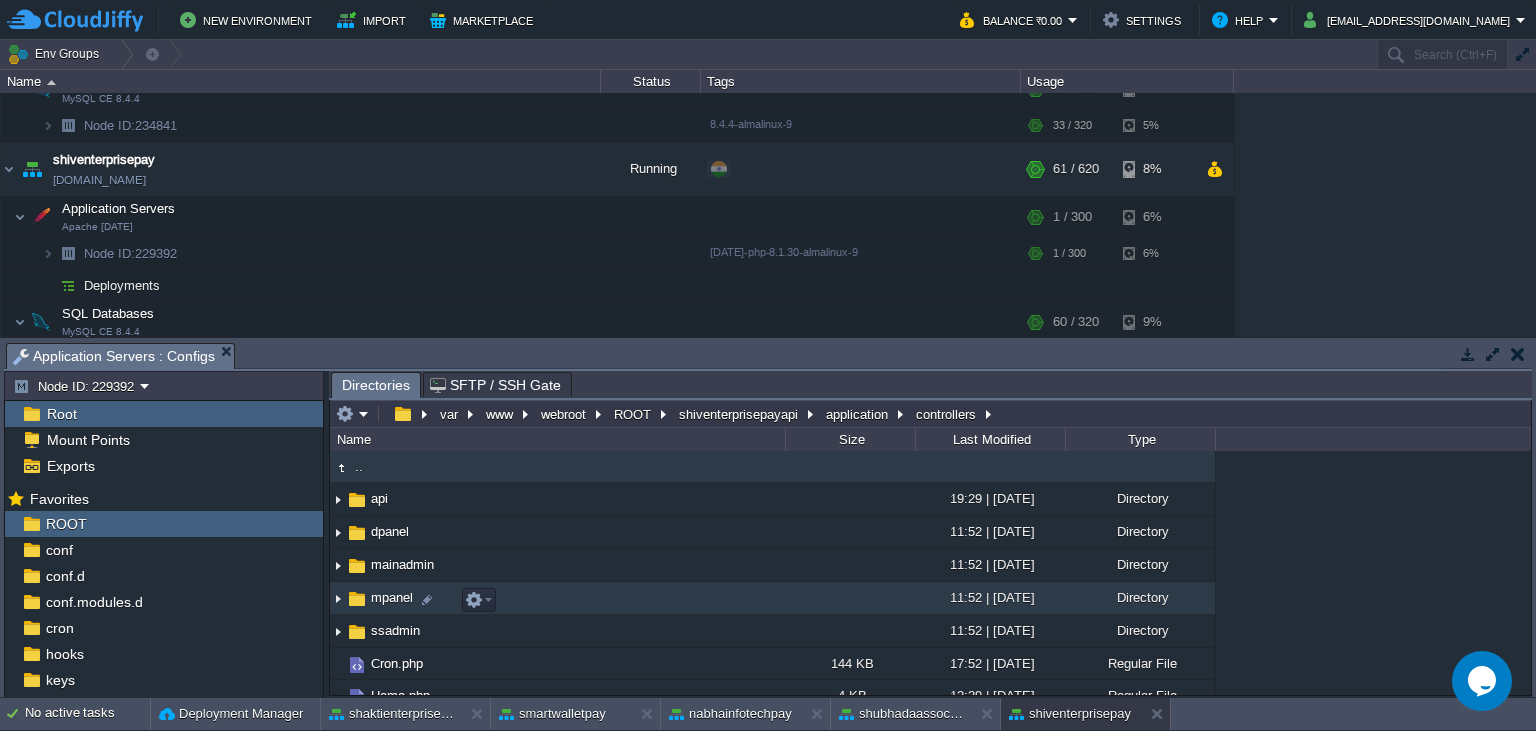 click on "mpanel" at bounding box center (392, 597) 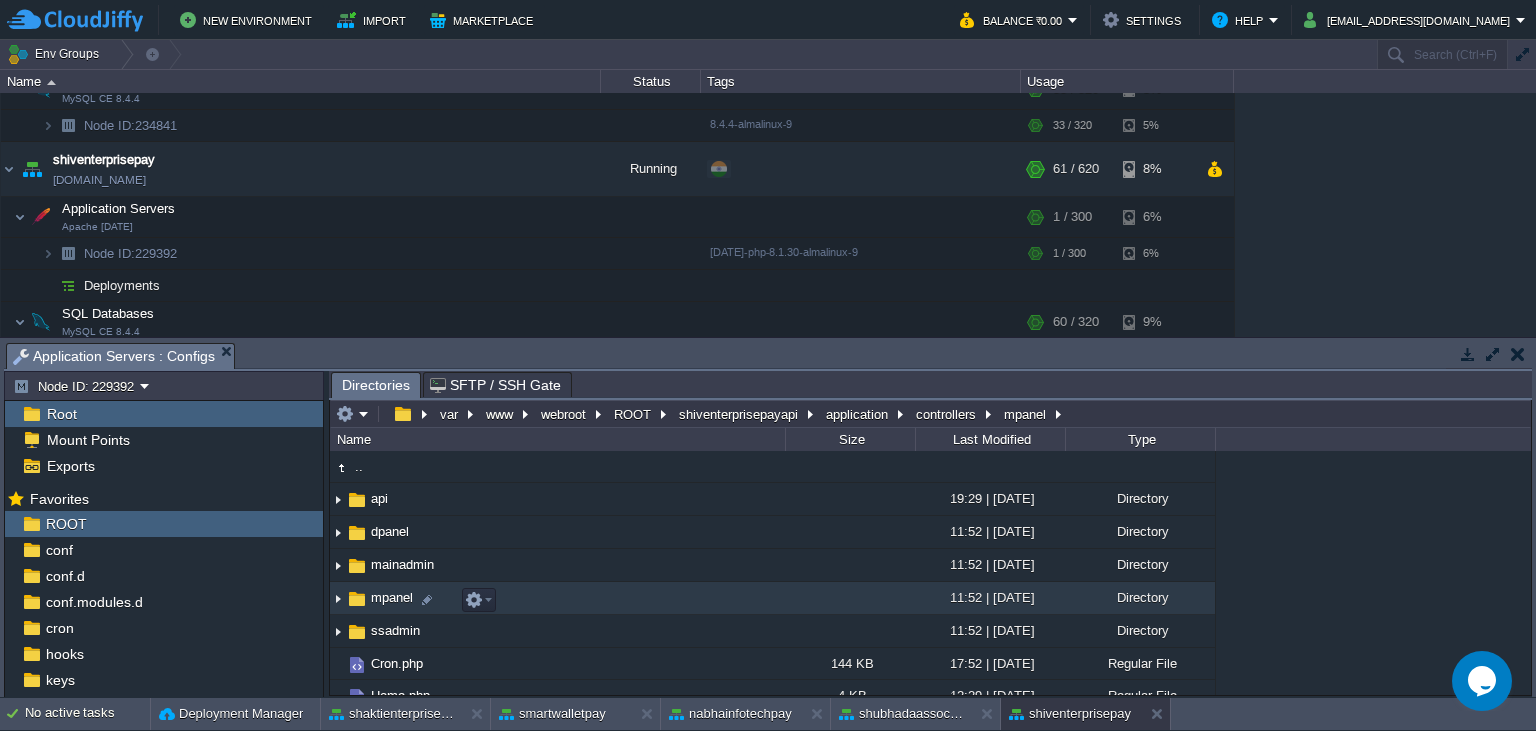 click on "mpanel" at bounding box center (392, 597) 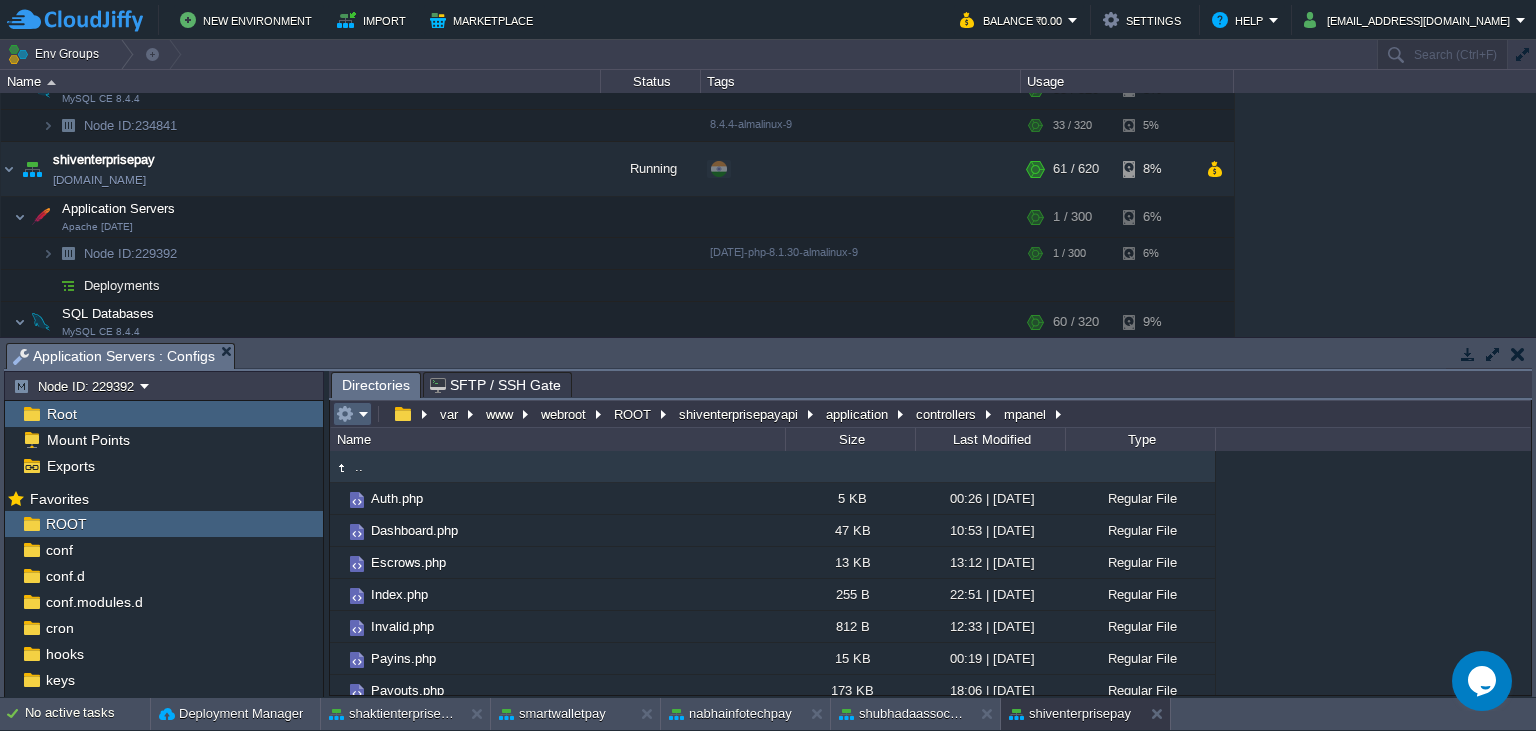 click at bounding box center (352, 414) 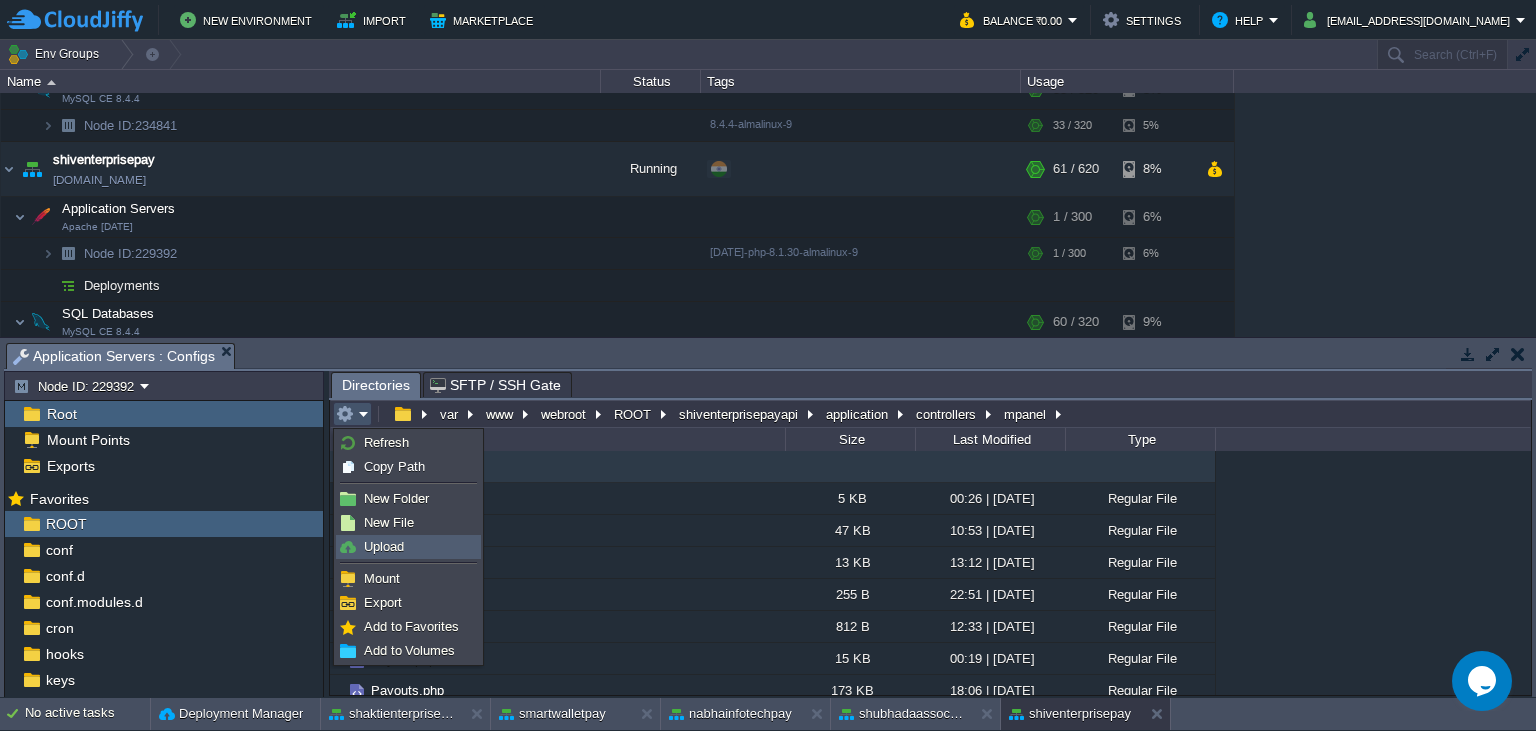 click on "Upload" at bounding box center (408, 547) 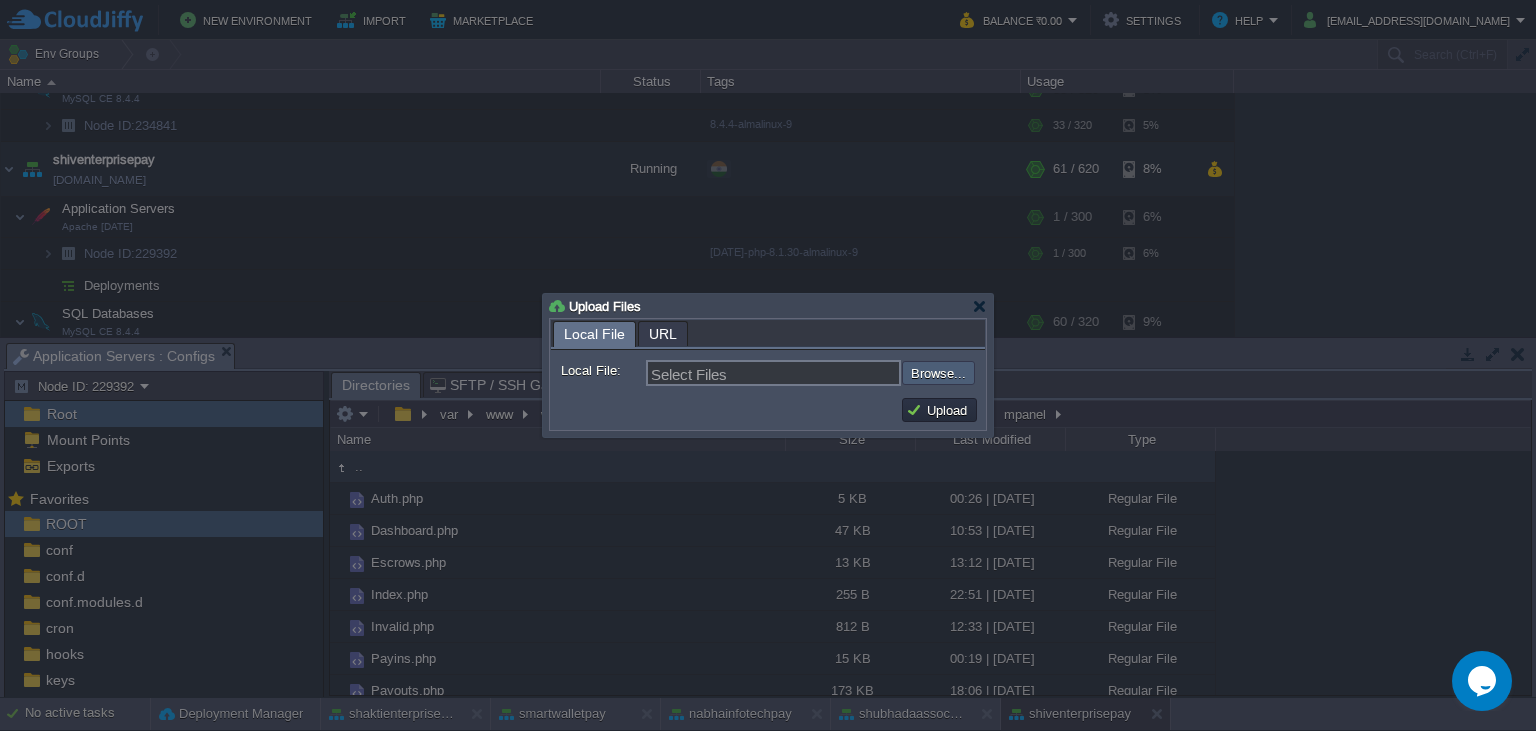 click at bounding box center (848, 373) 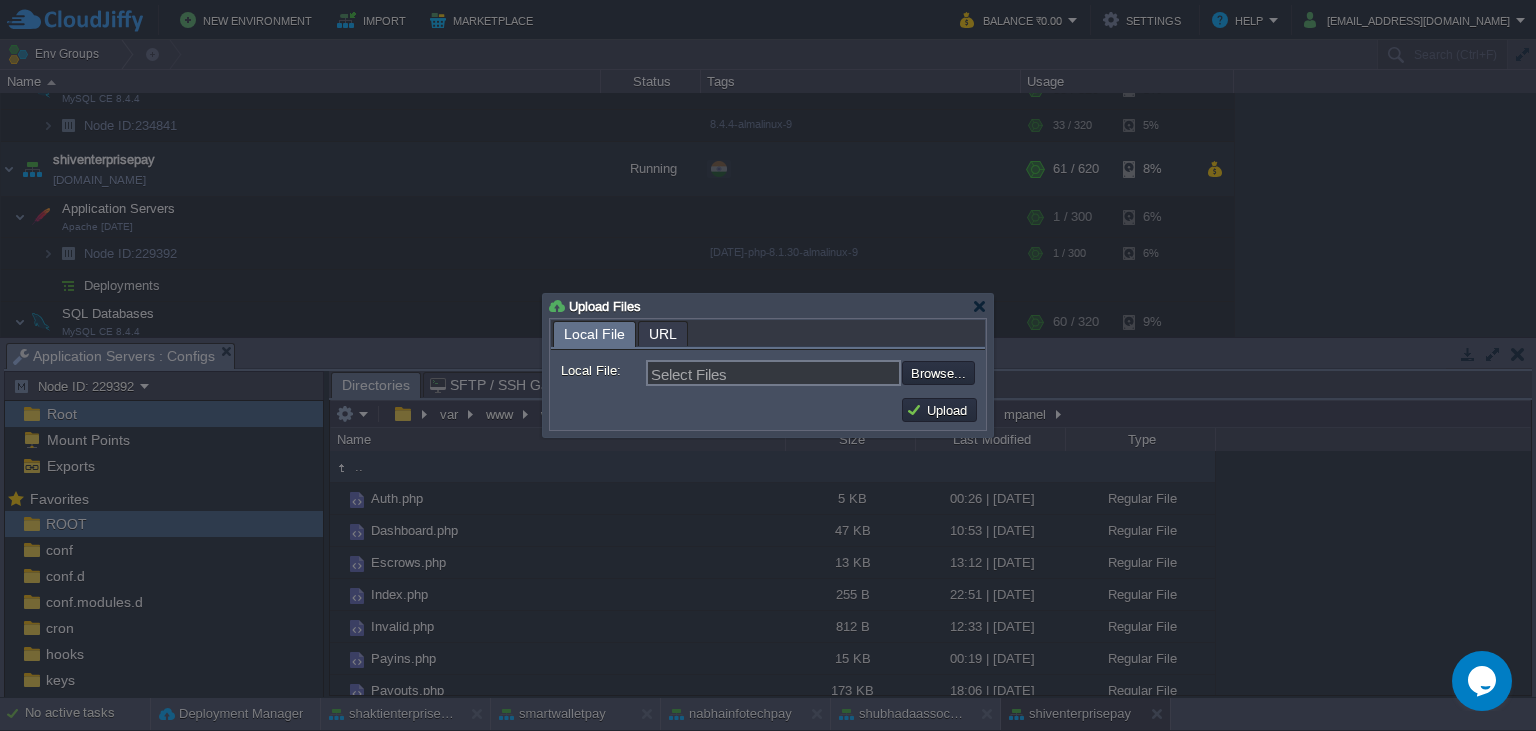 type on "C:\fakepath\Payouts.php" 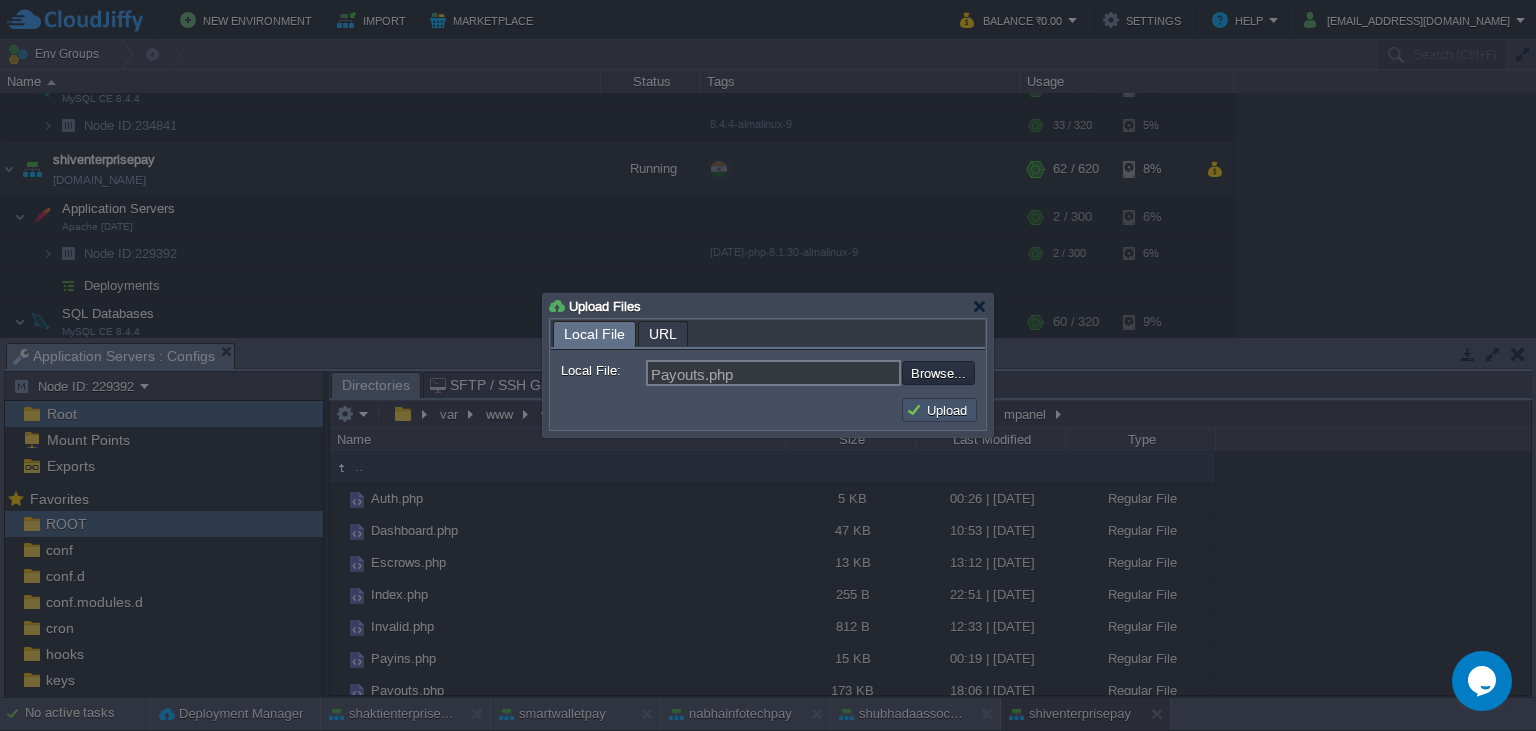 click on "Upload" at bounding box center (939, 410) 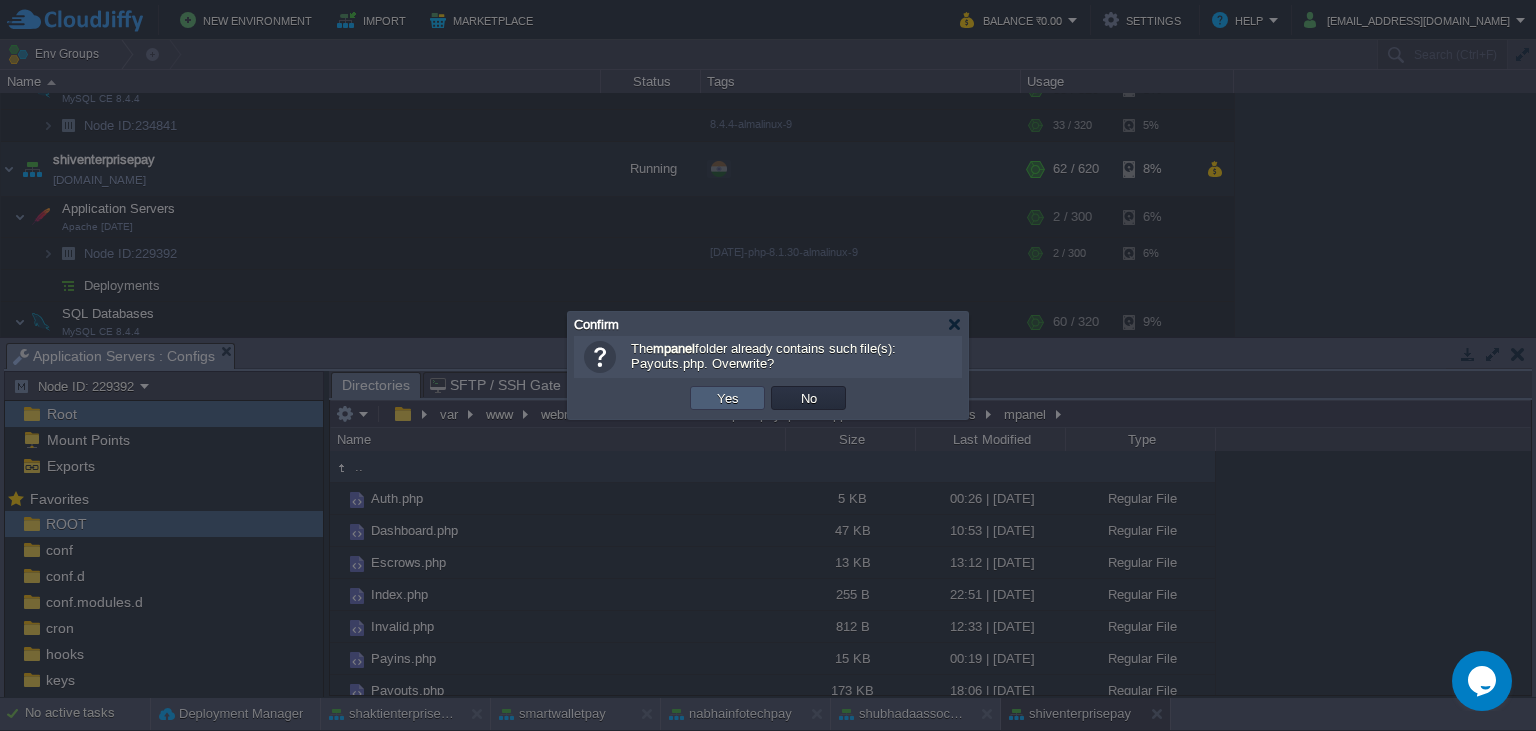 click on "Yes" at bounding box center [728, 398] 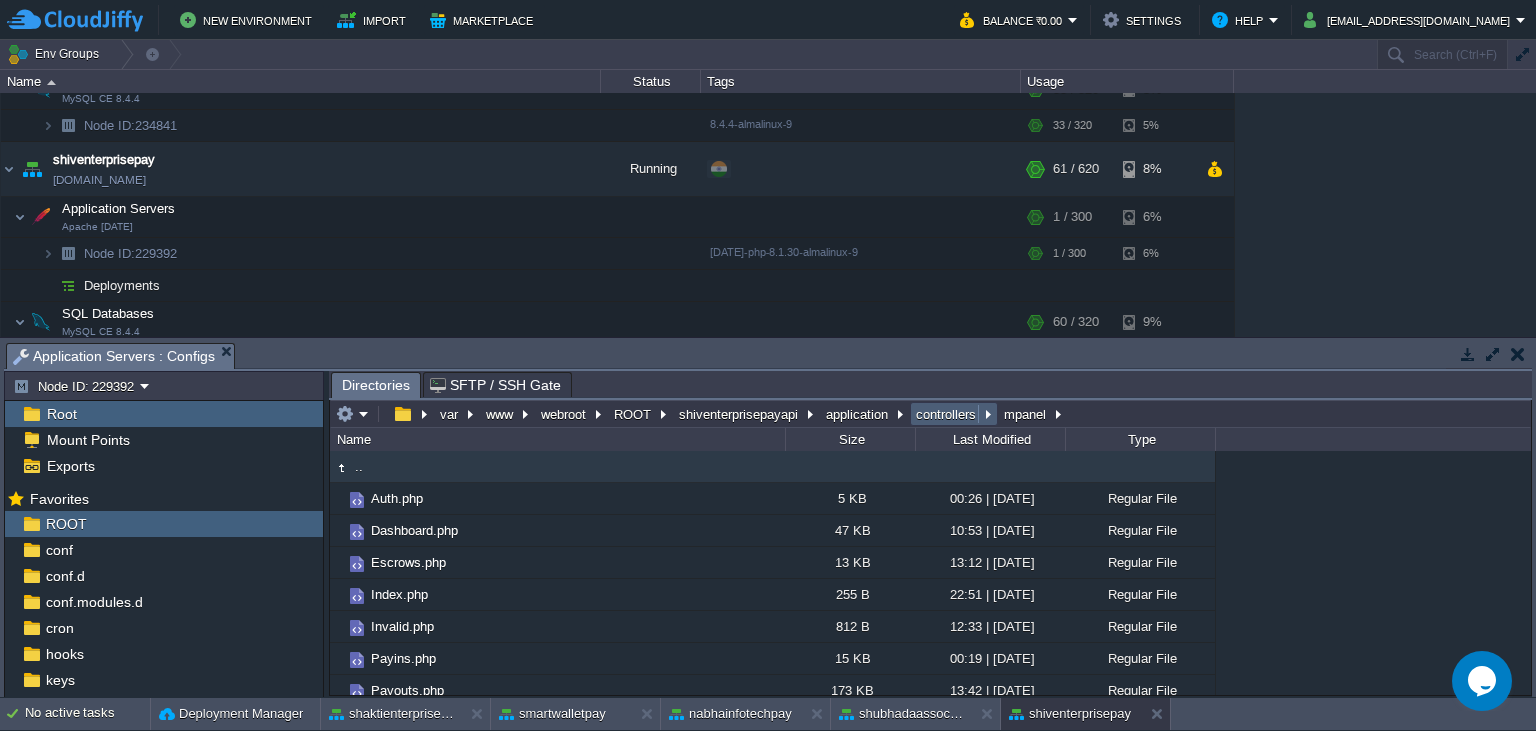 click on "controllers" at bounding box center (954, 414) 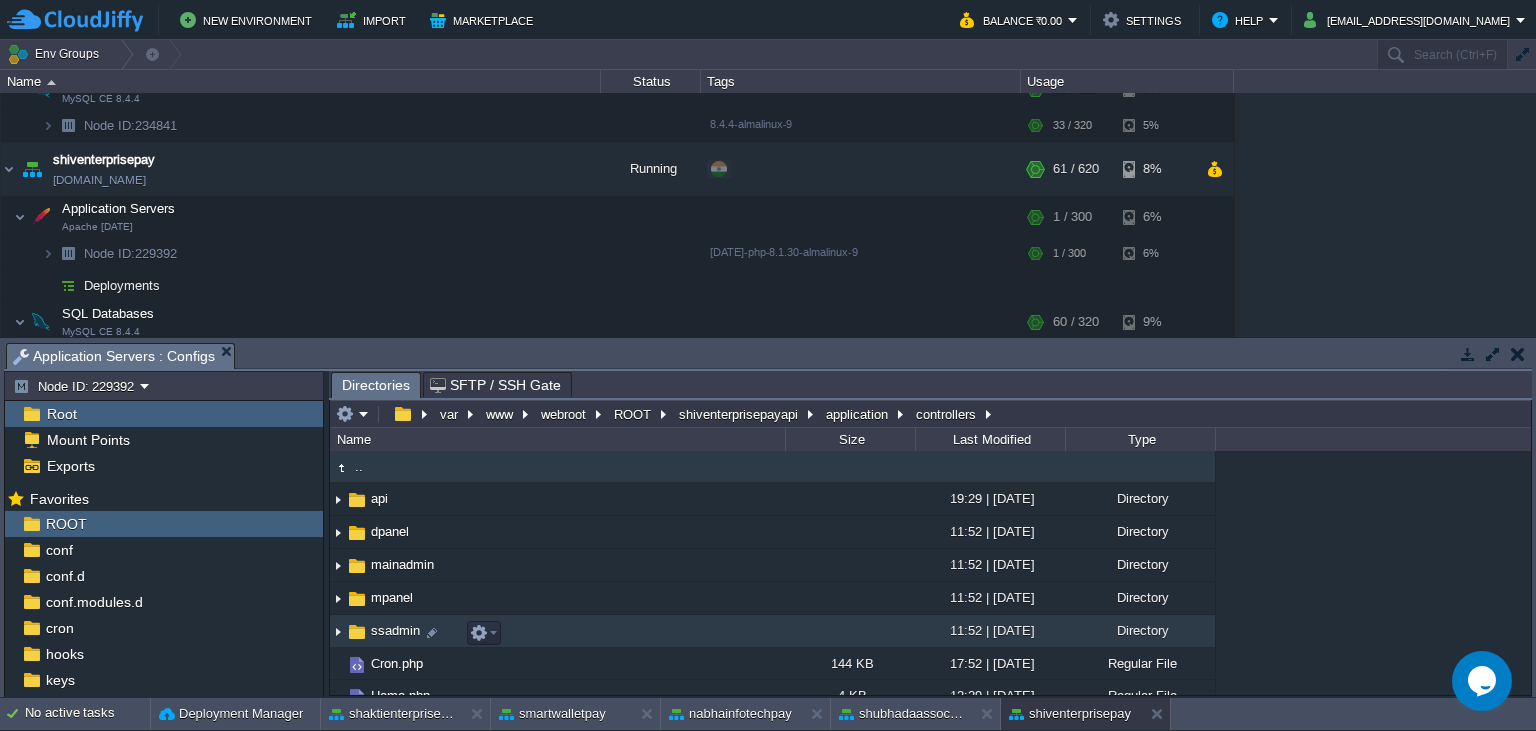click on "ssadmin" at bounding box center (395, 630) 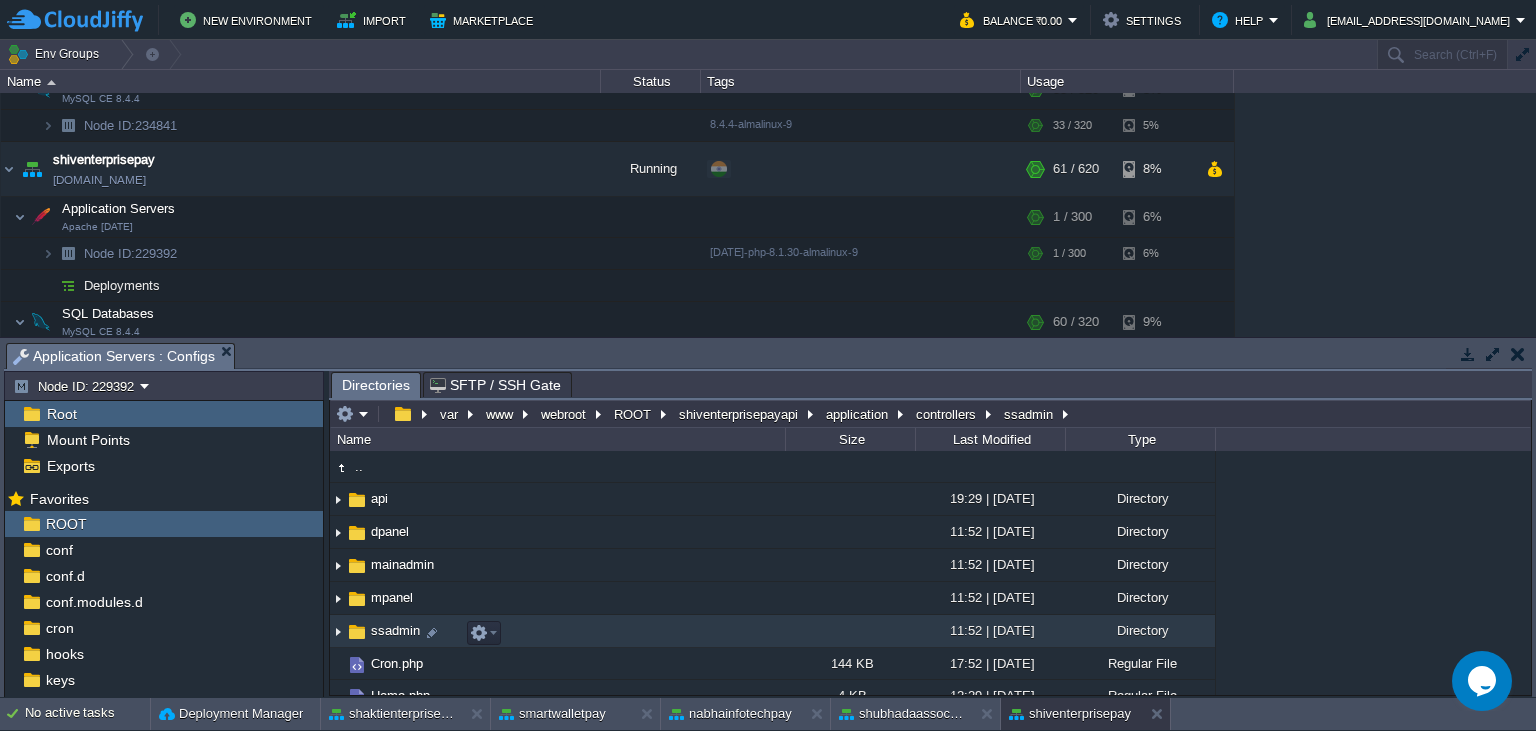 click on "ssadmin" at bounding box center [395, 630] 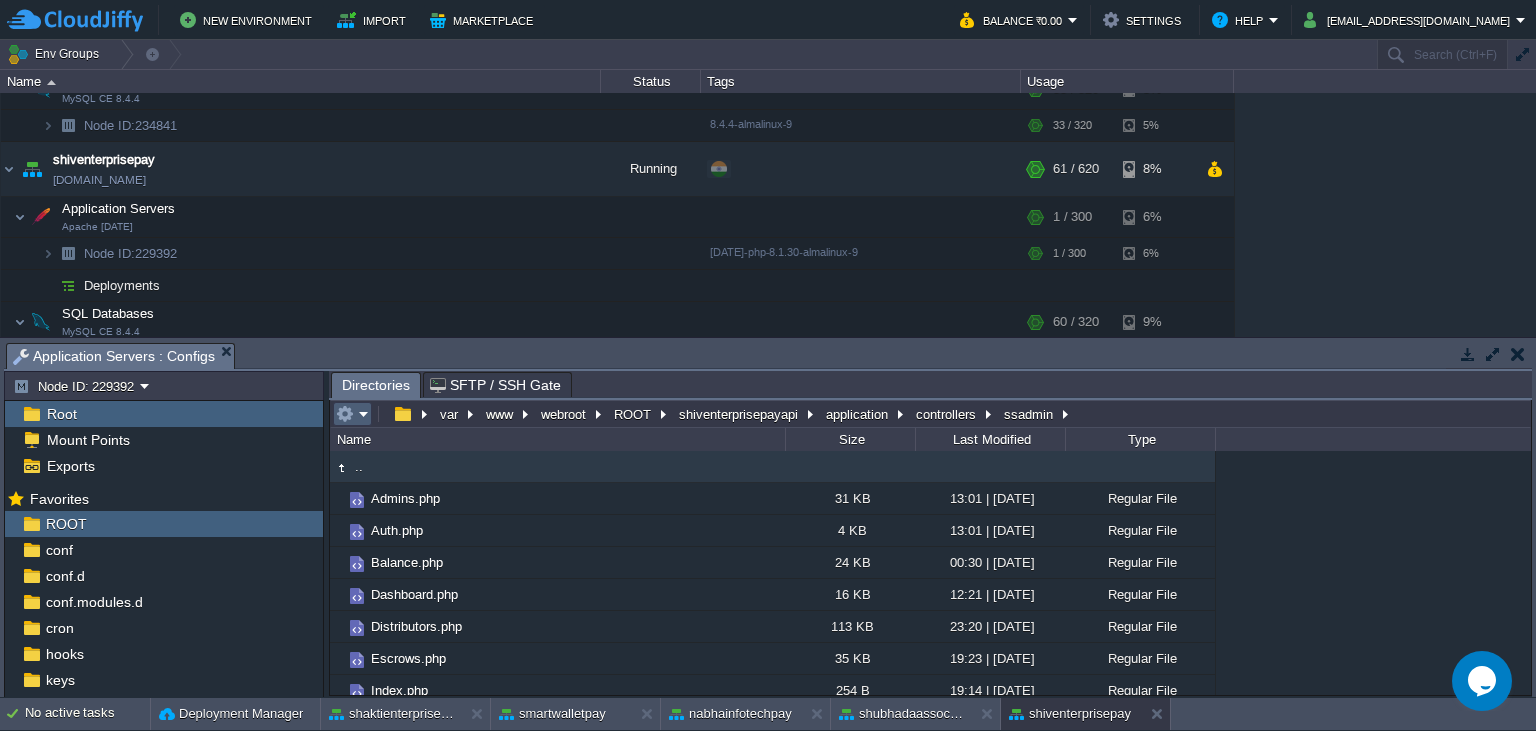 click at bounding box center (352, 414) 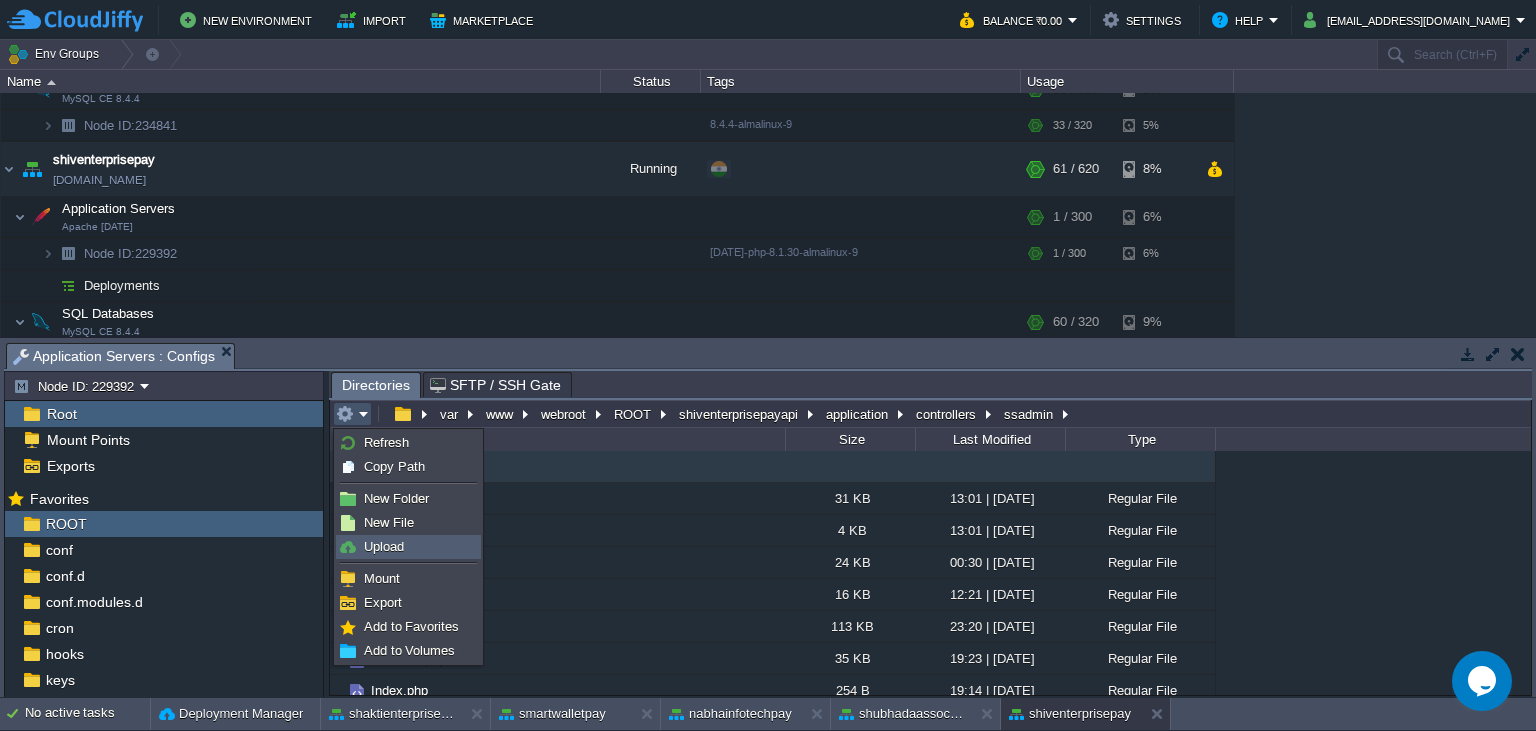 click on "Upload" at bounding box center [408, 547] 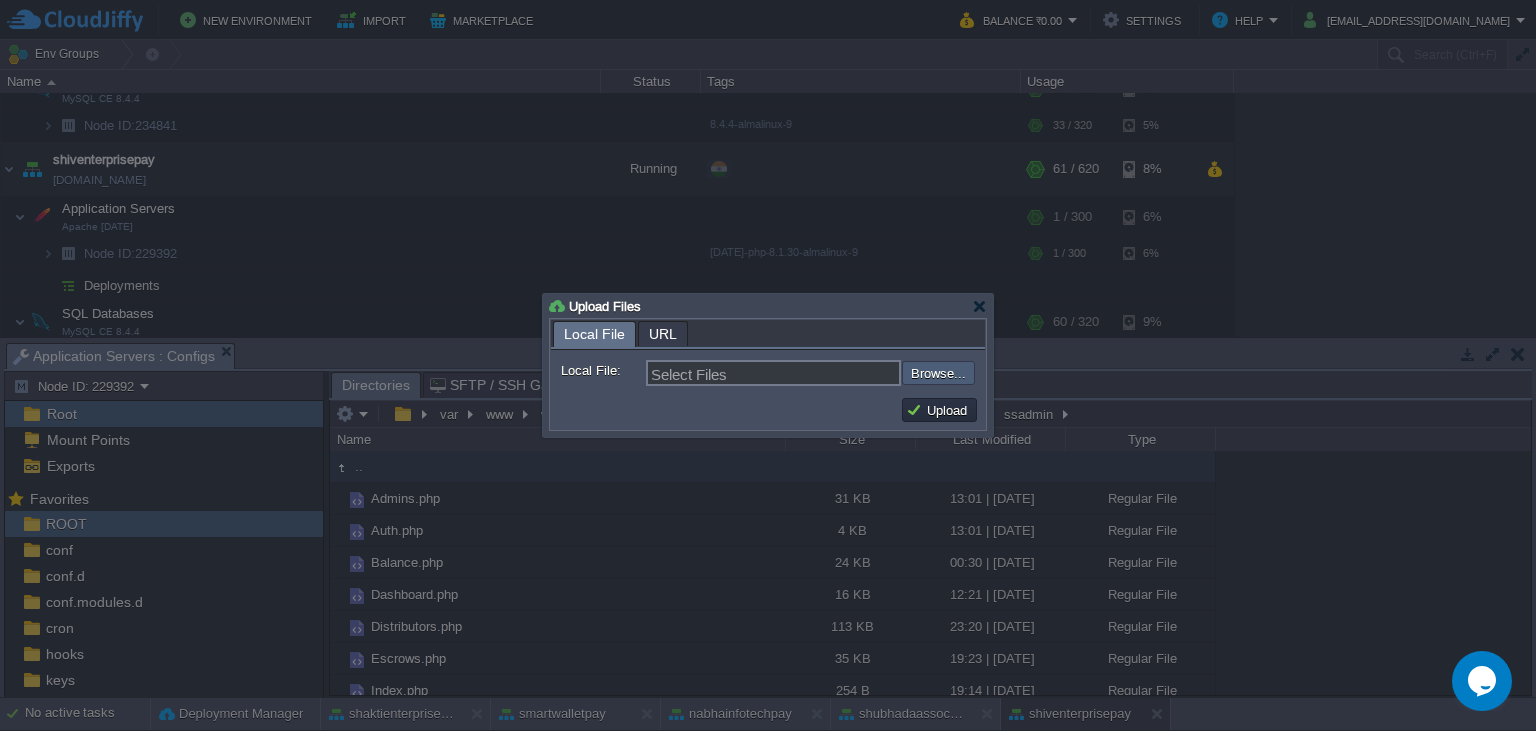 click at bounding box center [848, 373] 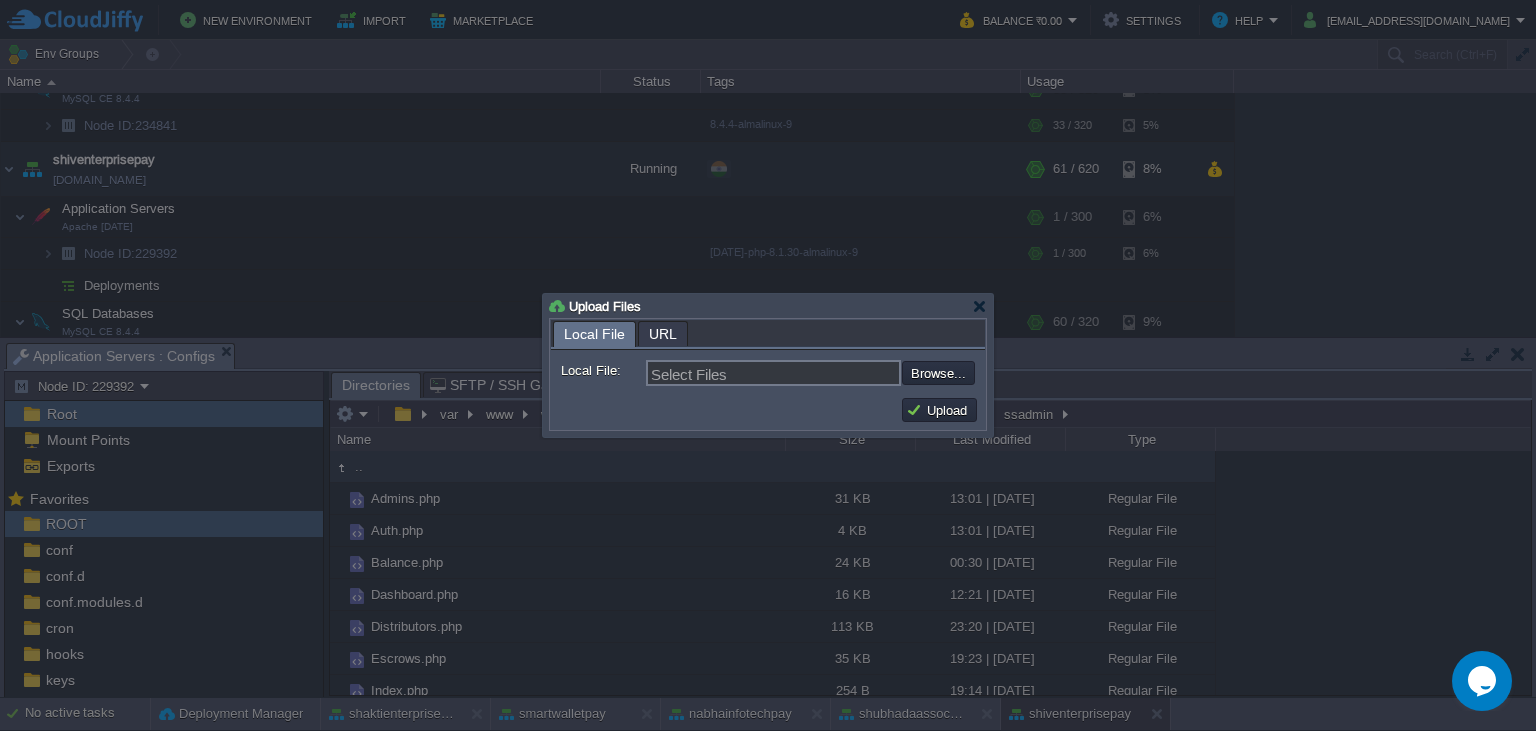 type on "C:\fakepath\Payouts.php" 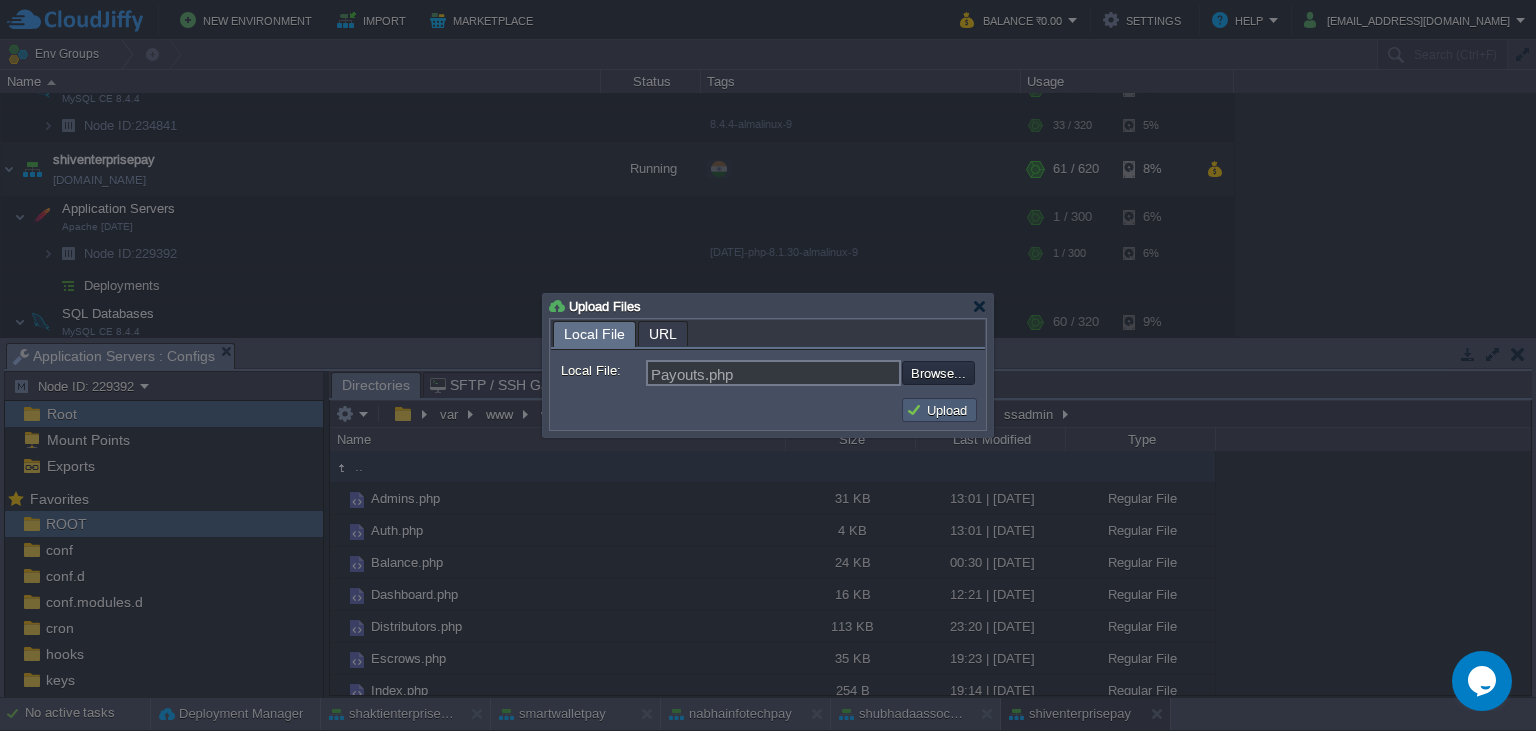 click on "Upload" at bounding box center [939, 410] 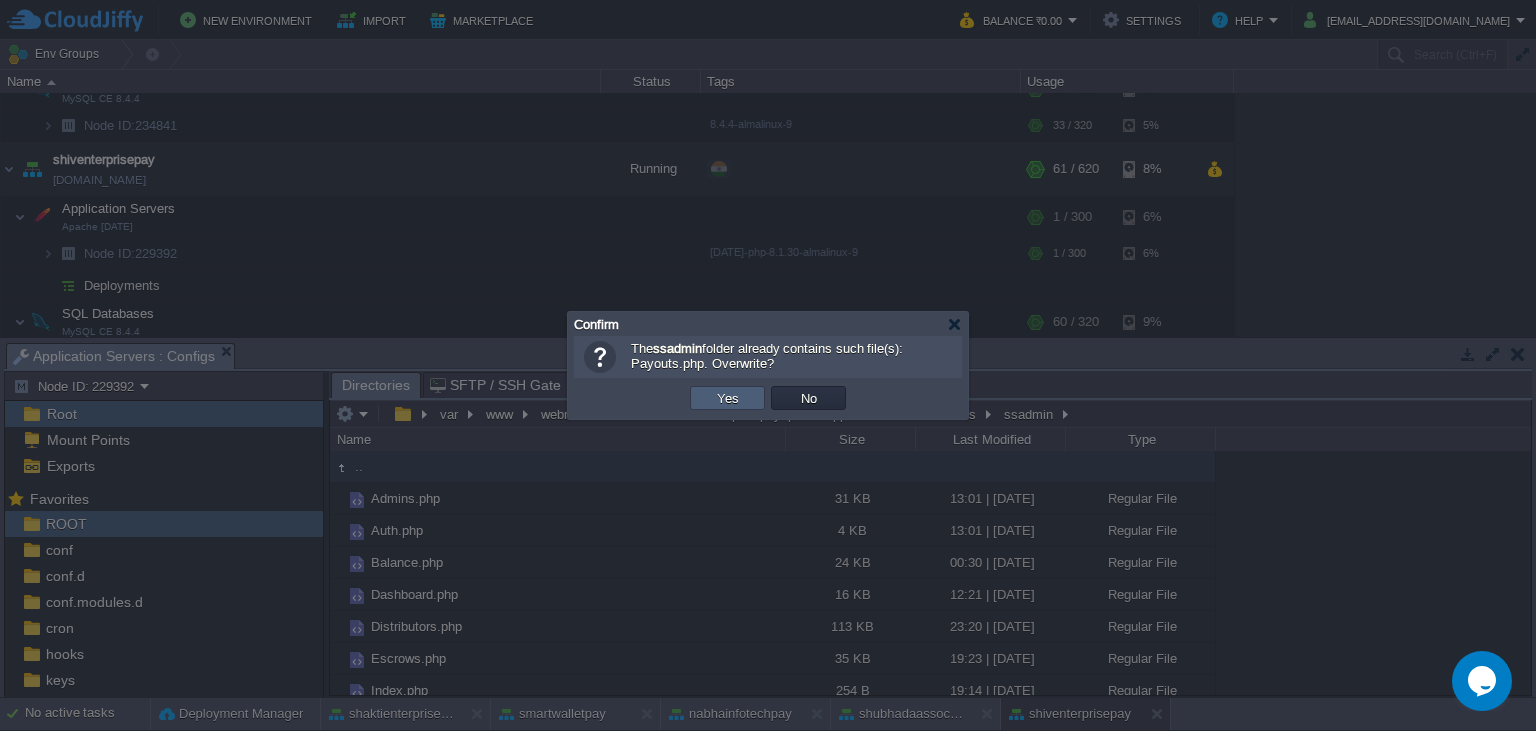 click on "Yes" at bounding box center (728, 398) 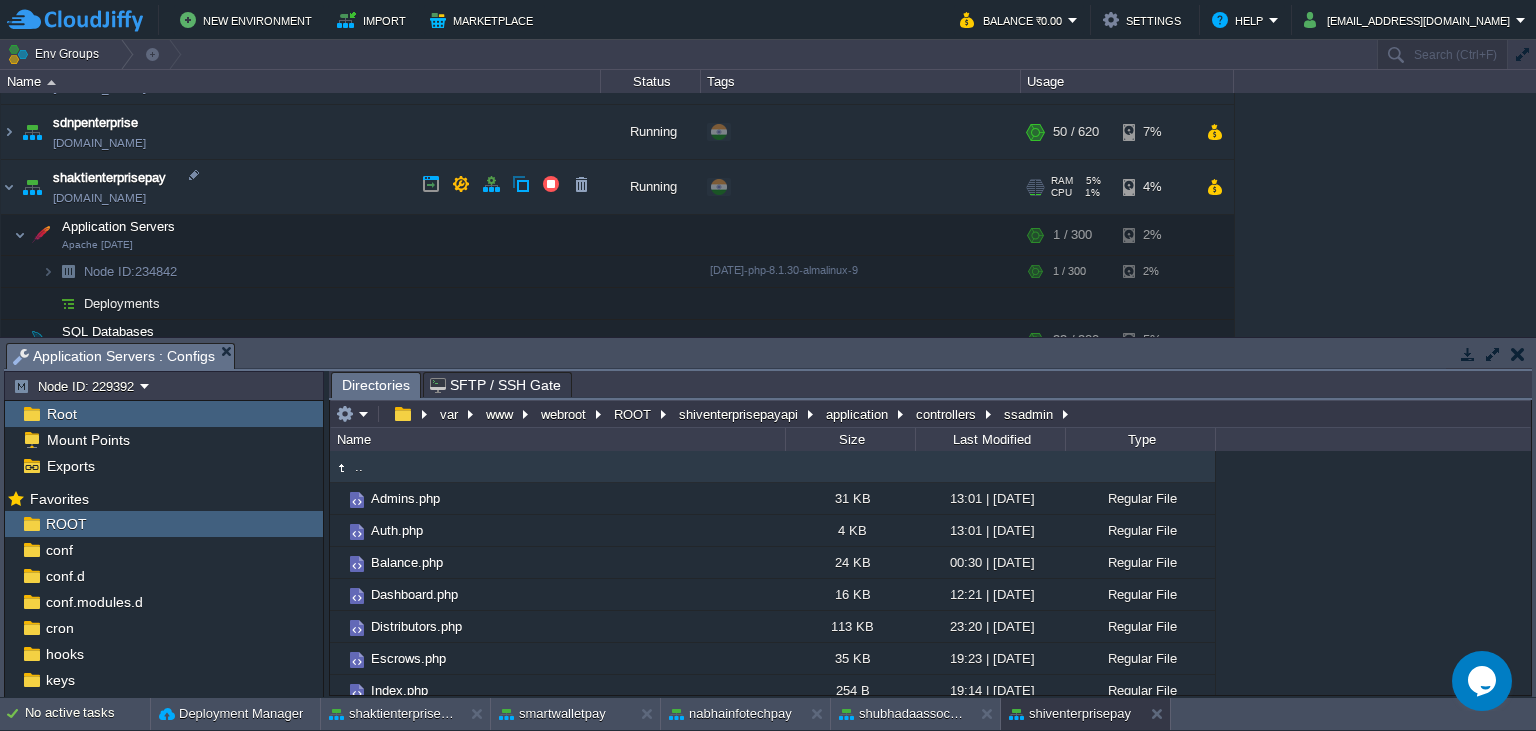 scroll, scrollTop: 570, scrollLeft: 0, axis: vertical 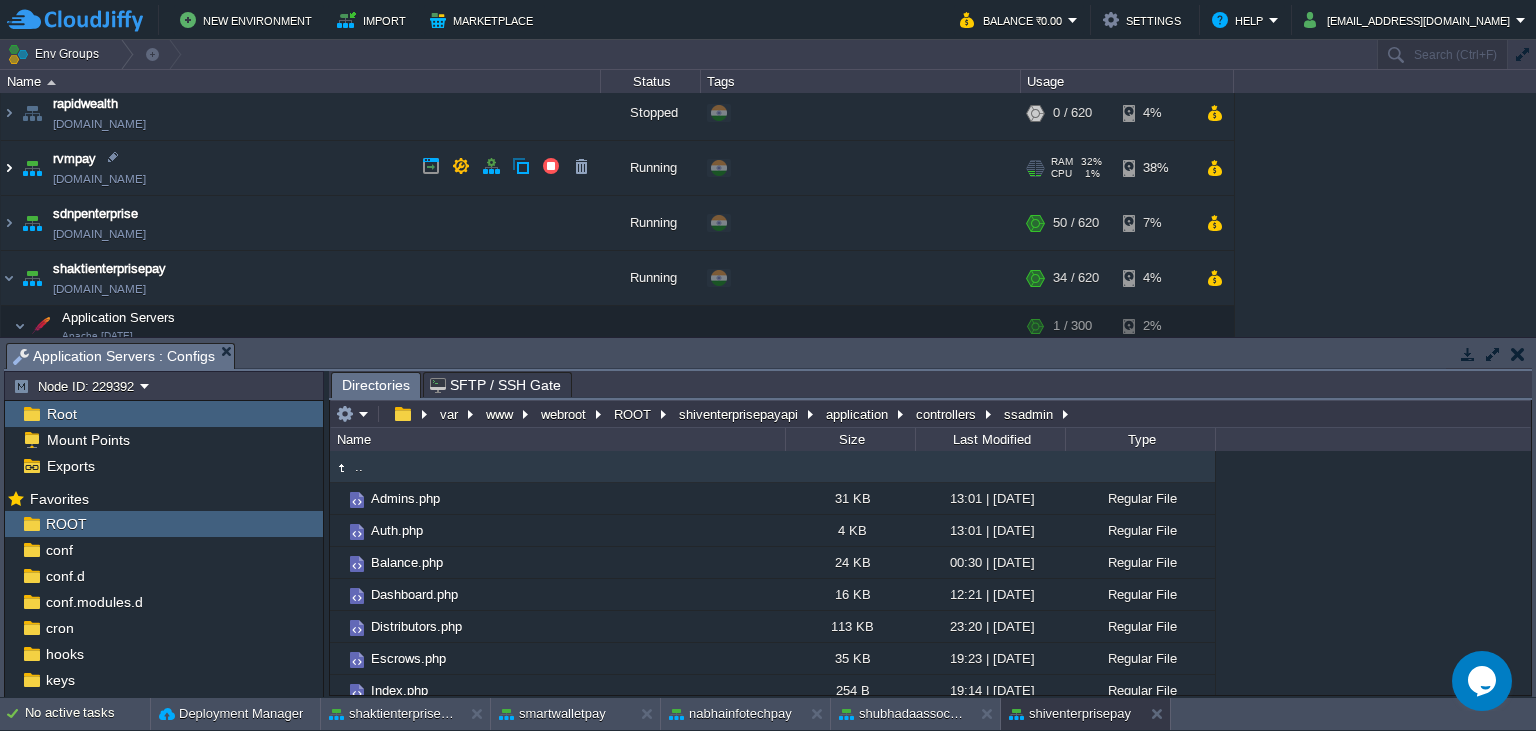 click at bounding box center (9, 168) 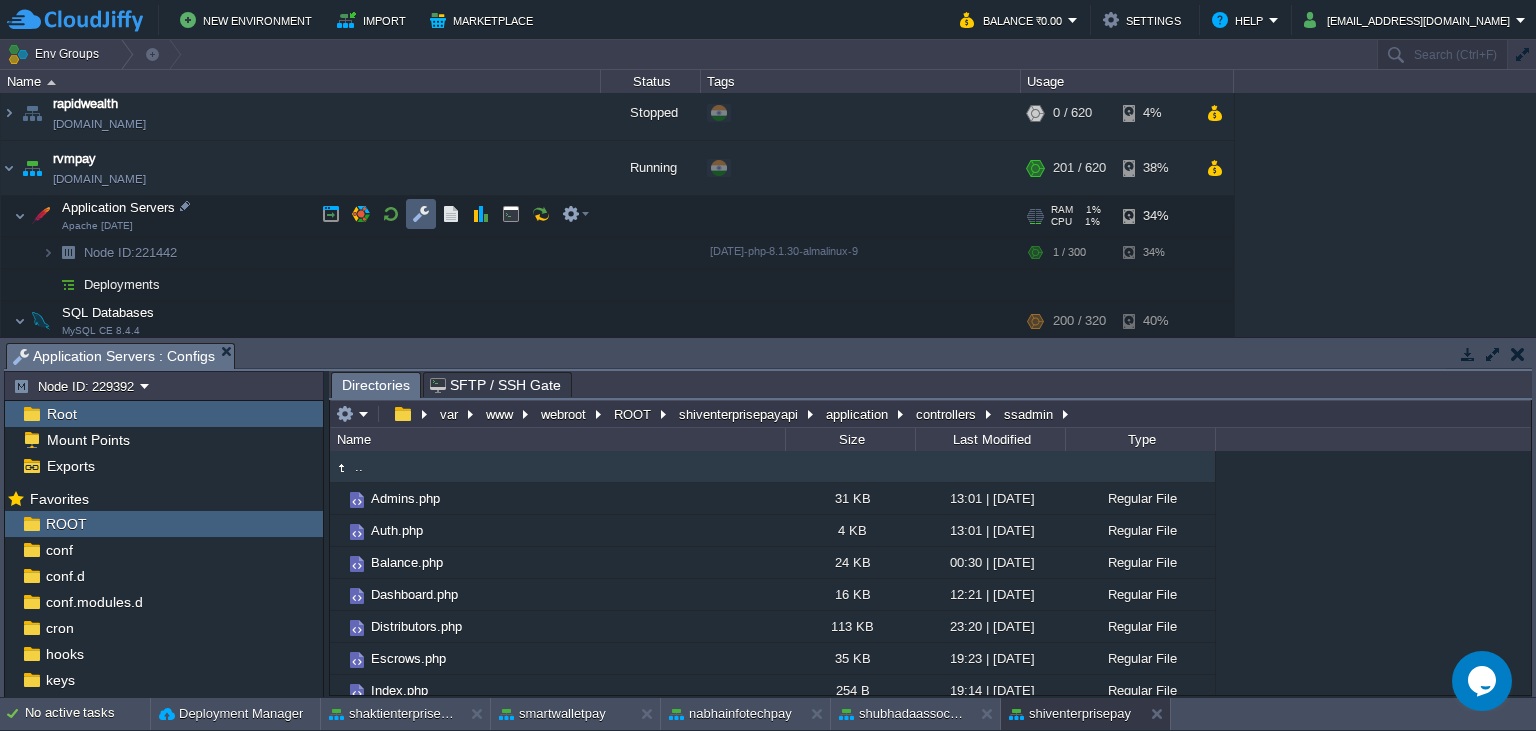 click at bounding box center [421, 214] 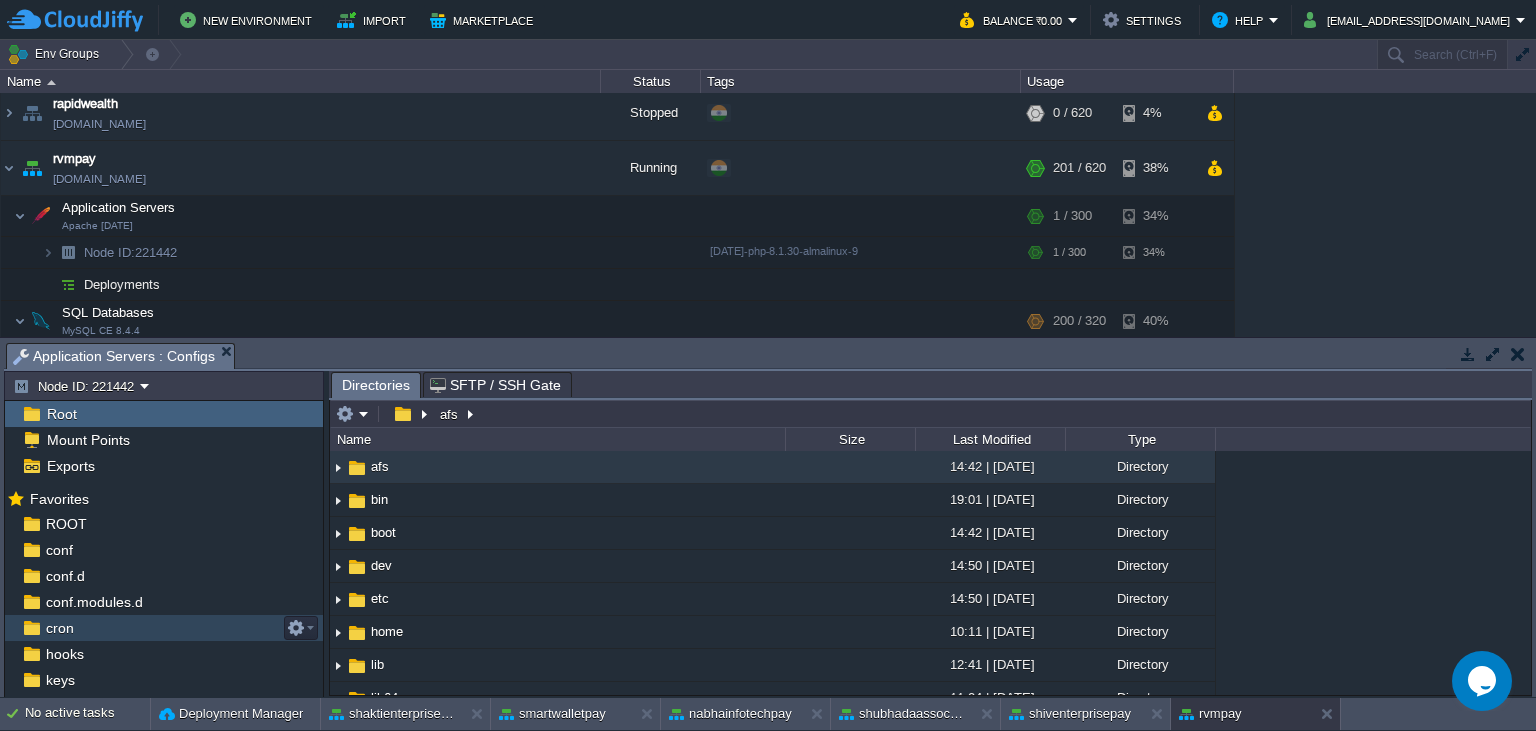 click on "cron" at bounding box center (59, 628) 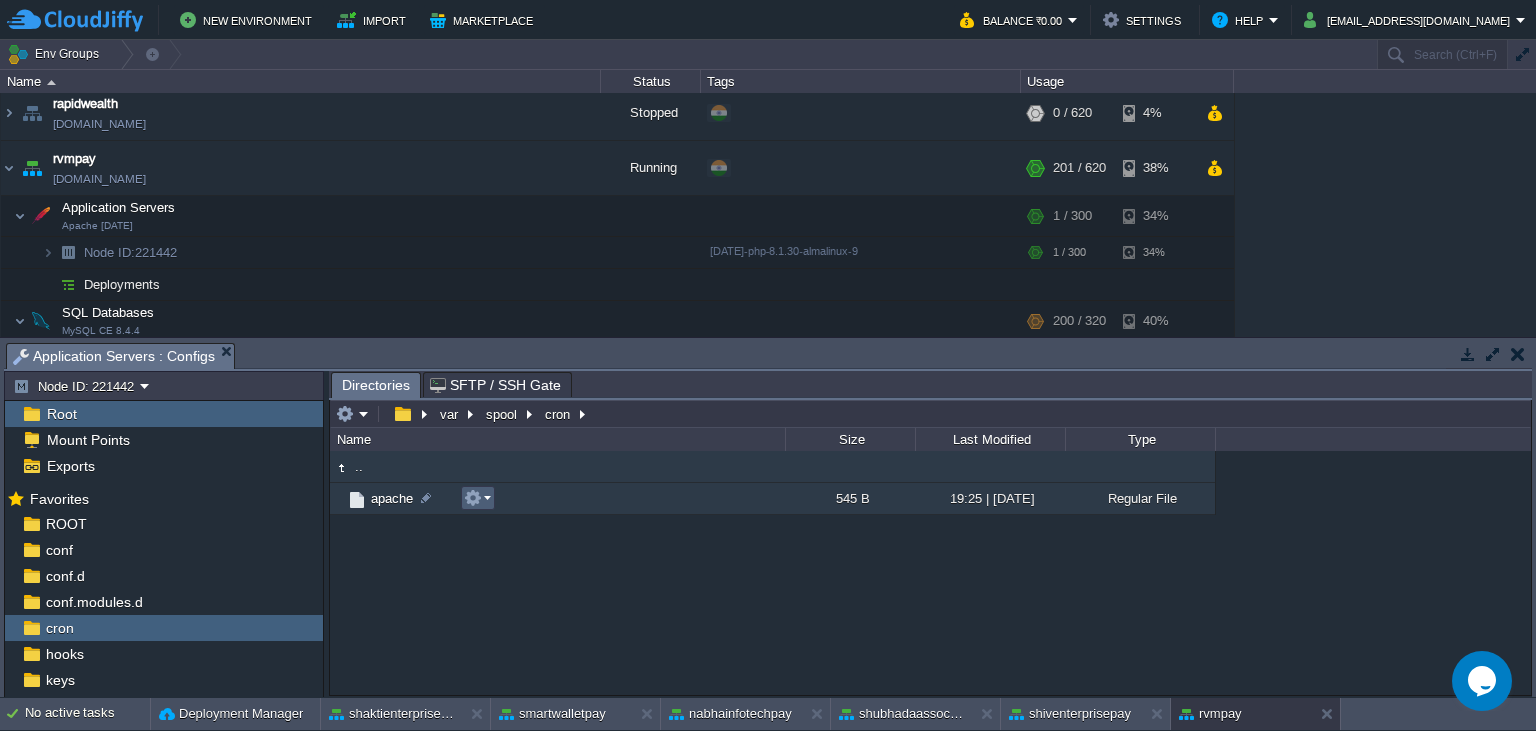click at bounding box center (473, 498) 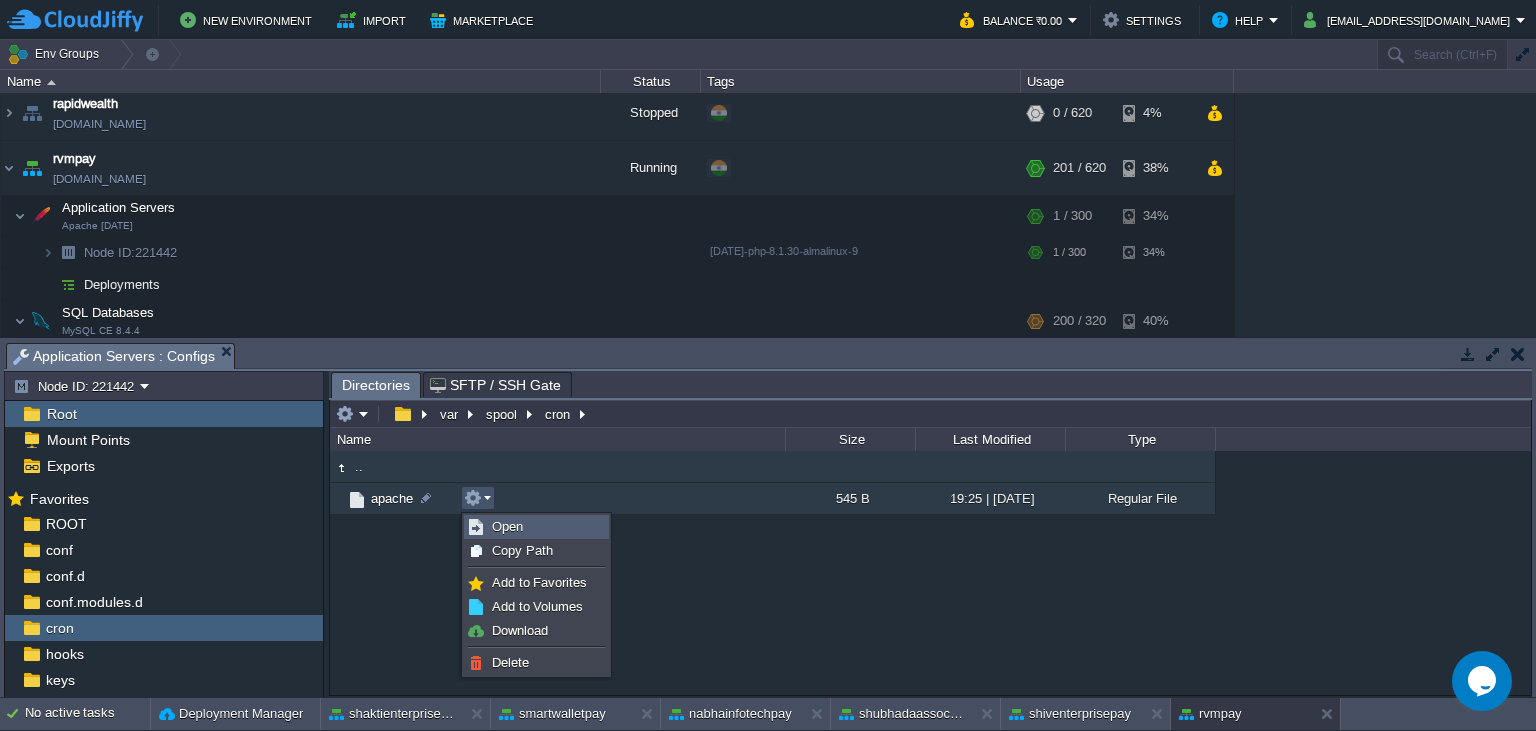 click on "Open" at bounding box center (507, 526) 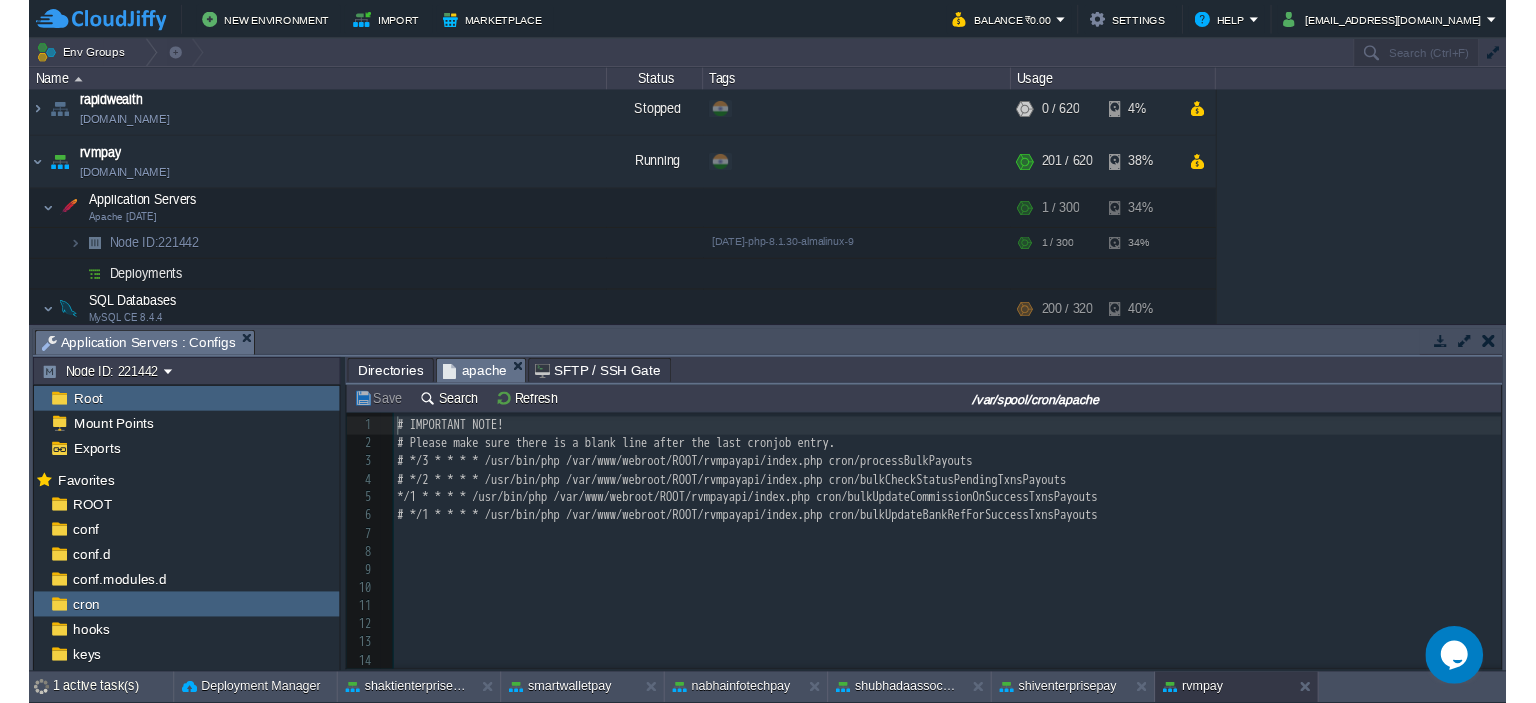 scroll, scrollTop: 7, scrollLeft: 0, axis: vertical 